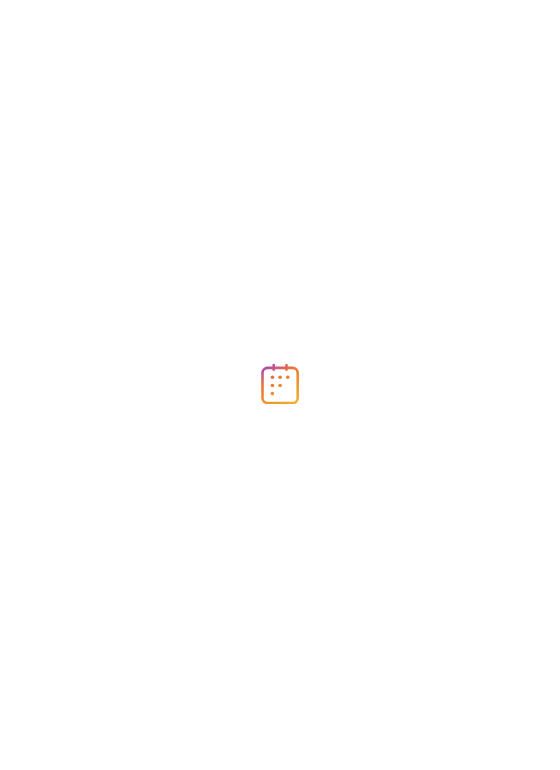scroll, scrollTop: 0, scrollLeft: 0, axis: both 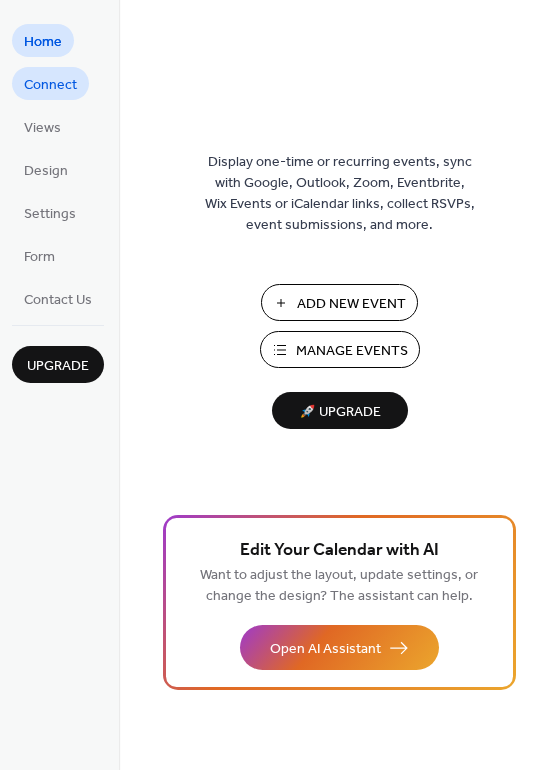 click on "Connect" at bounding box center (50, 85) 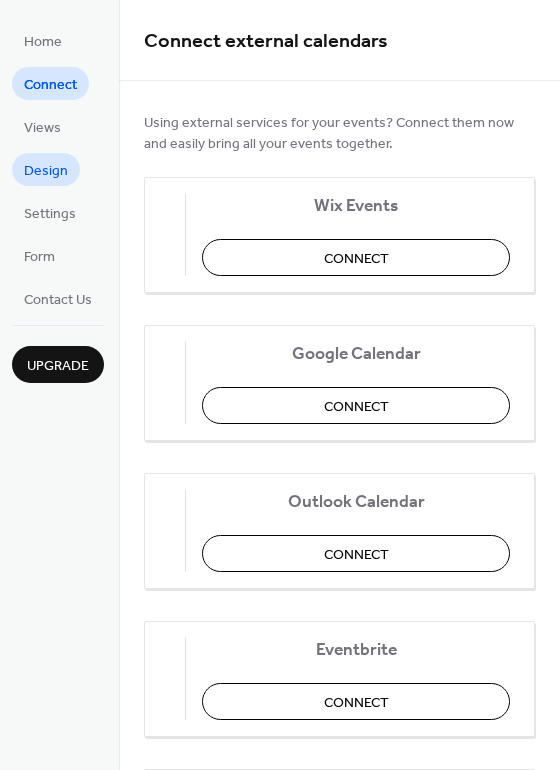 click on "Design" at bounding box center (46, 171) 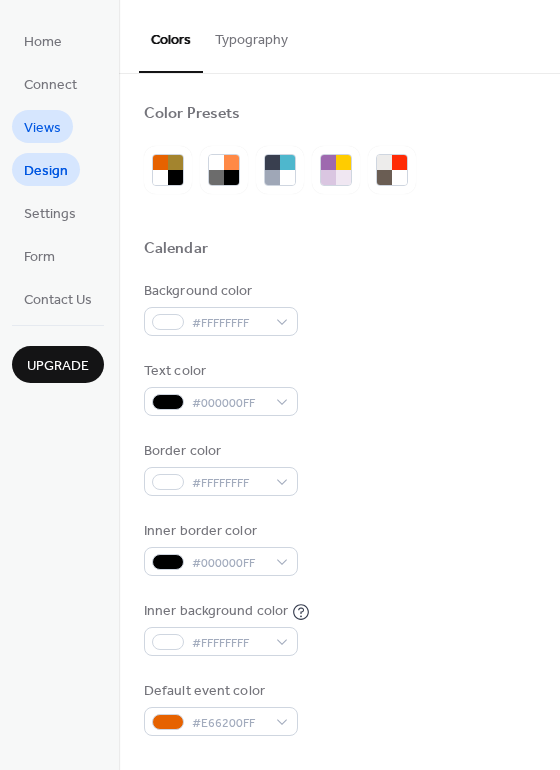 click on "Views" at bounding box center (42, 126) 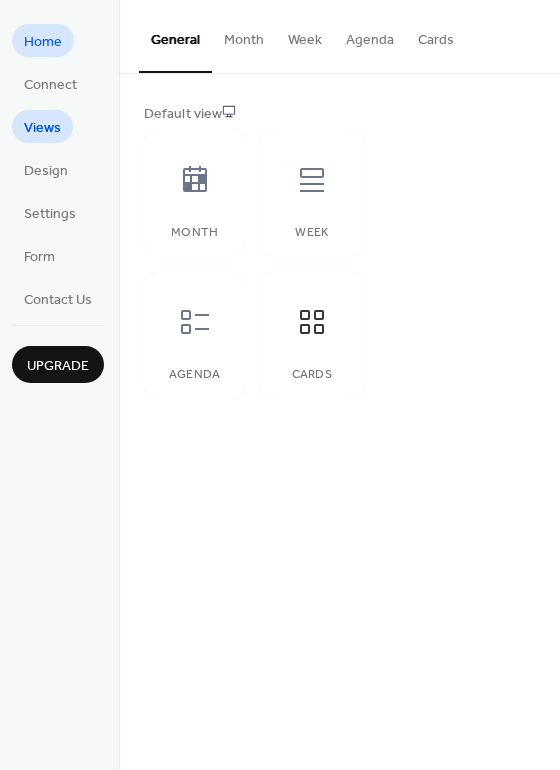 click on "Home" at bounding box center [43, 42] 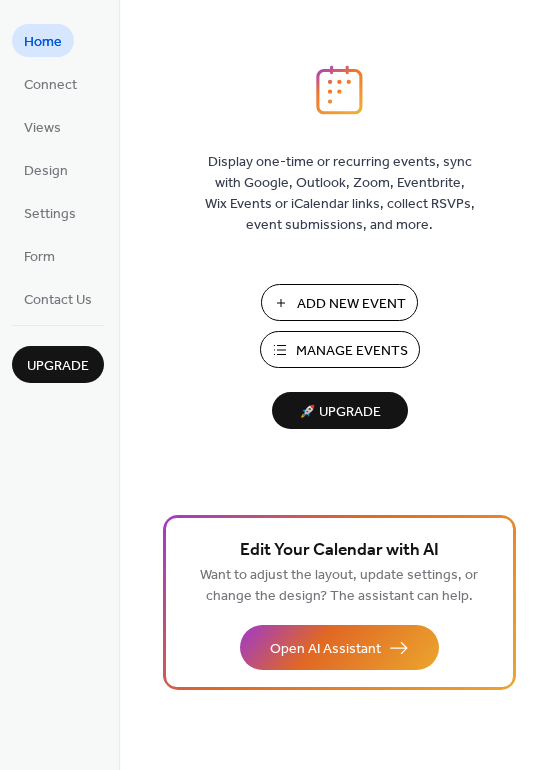 click on "Add New Event" at bounding box center [351, 304] 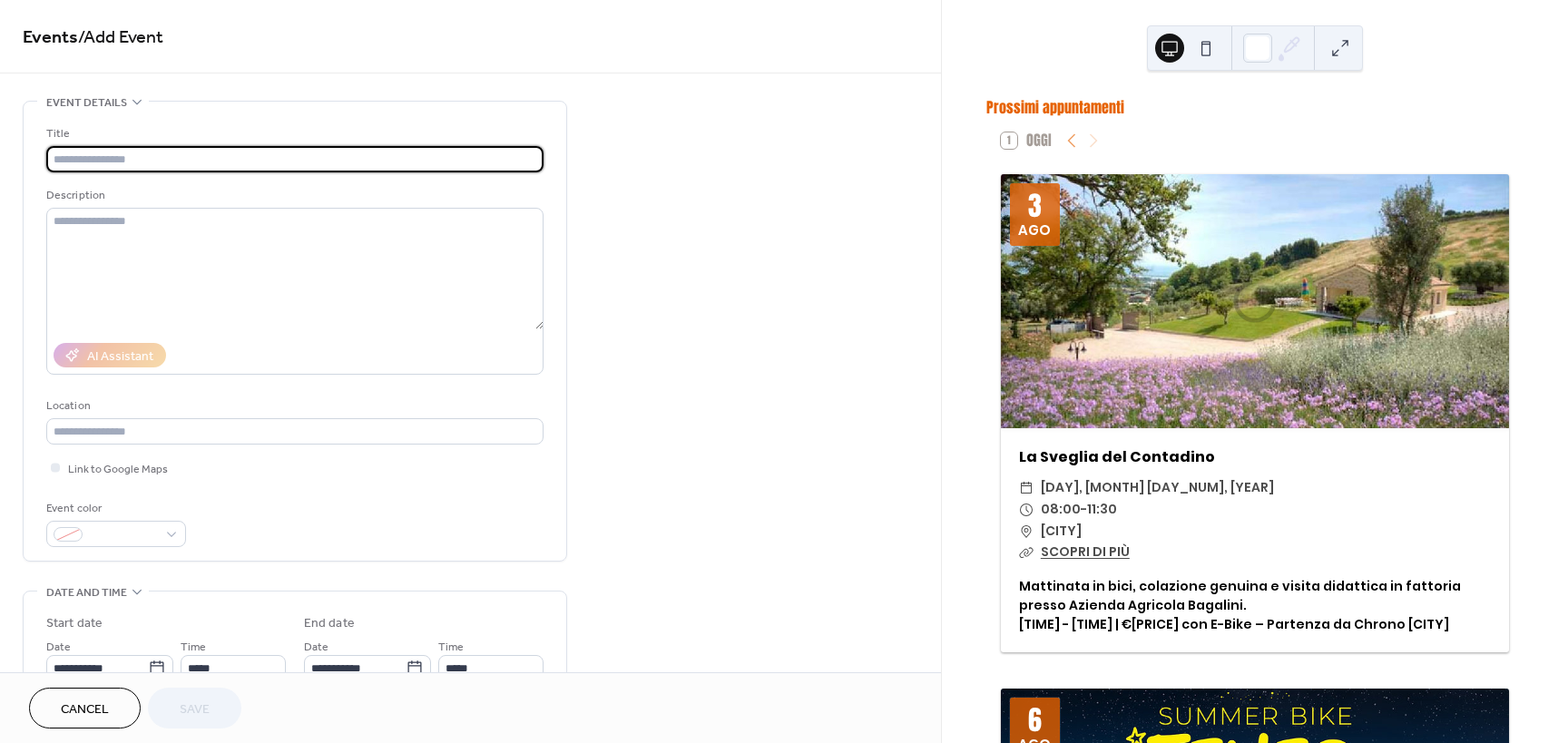 scroll, scrollTop: 0, scrollLeft: 0, axis: both 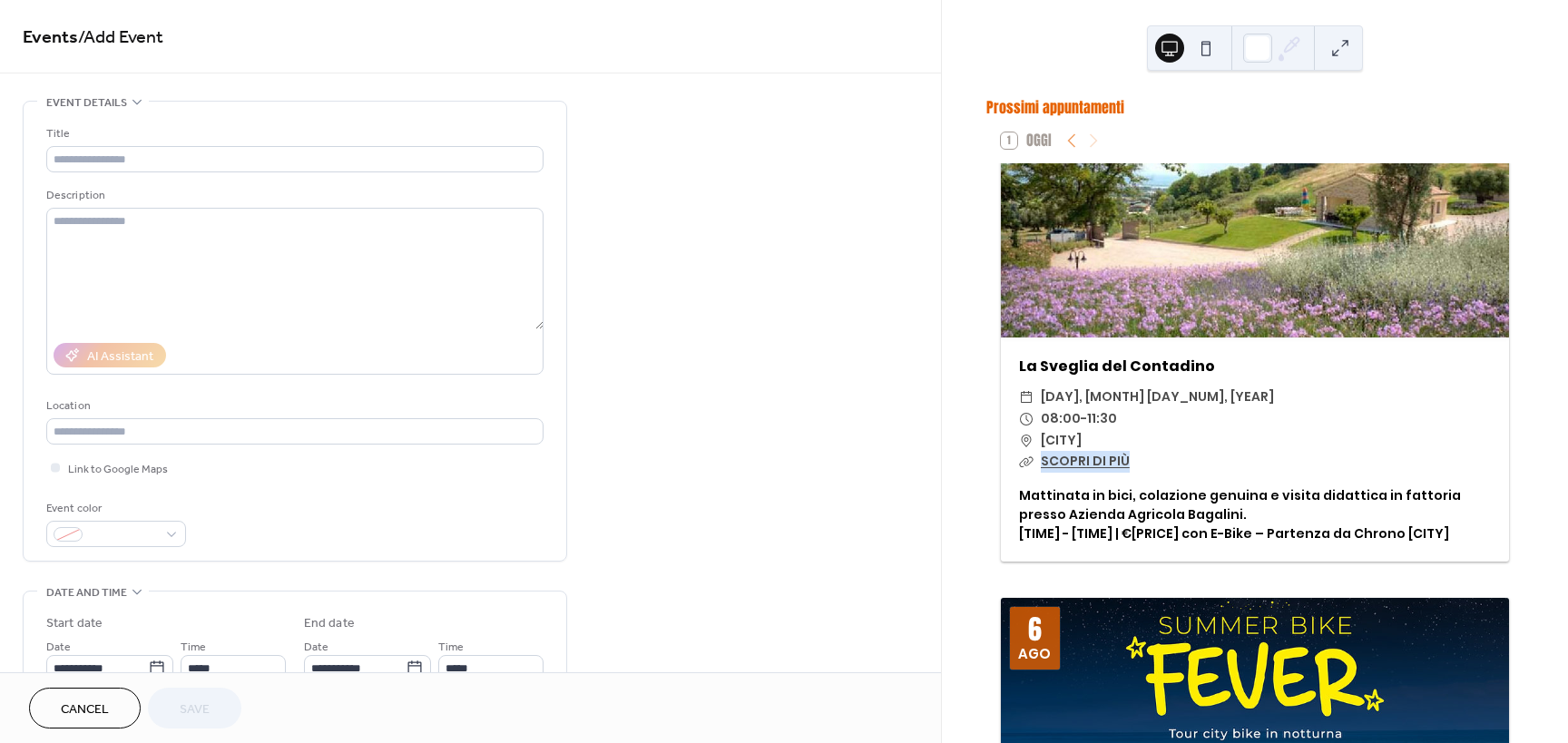 drag, startPoint x: 1144, startPoint y: 469, endPoint x: 1043, endPoint y: 466, distance: 101.04454 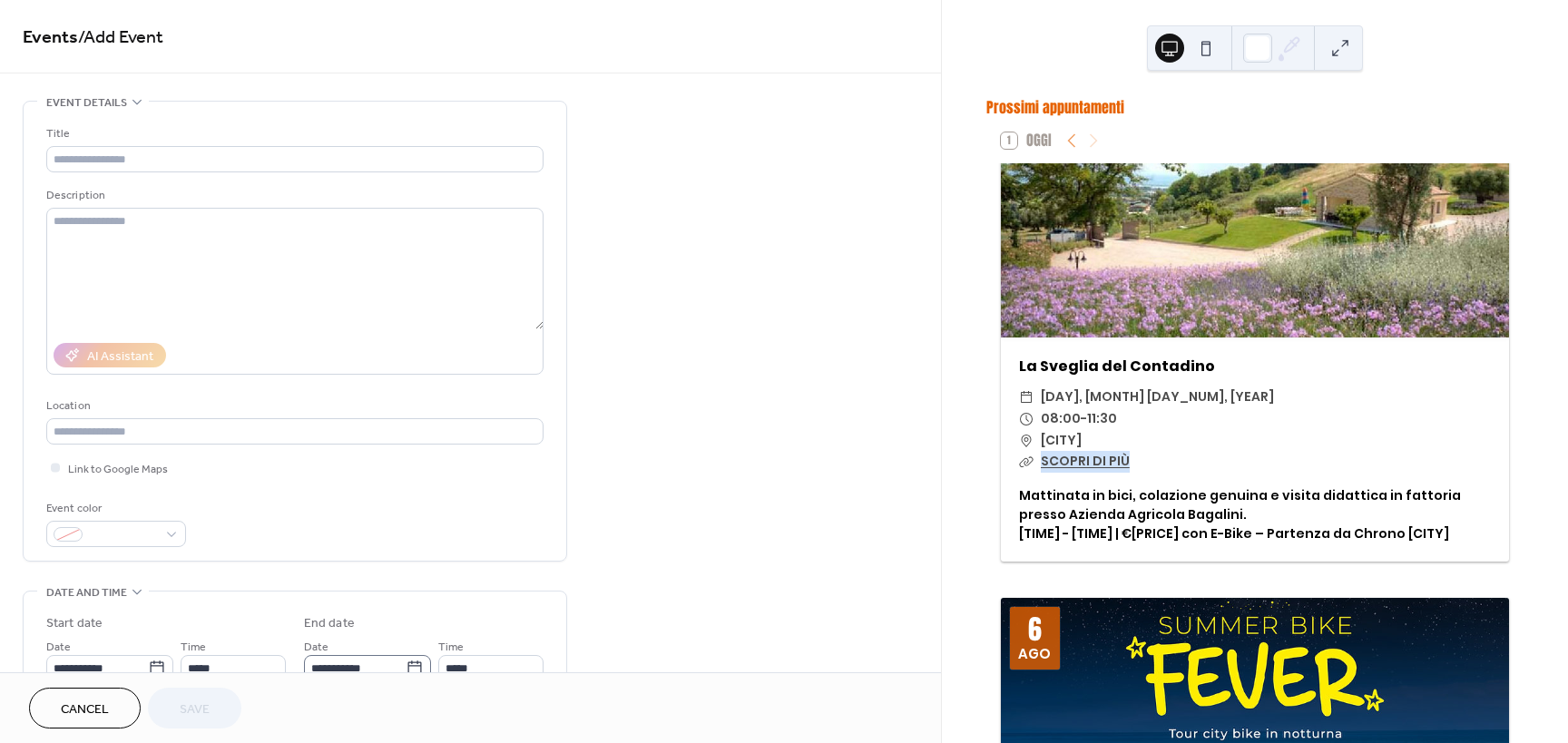 scroll, scrollTop: 181, scrollLeft: 0, axis: vertical 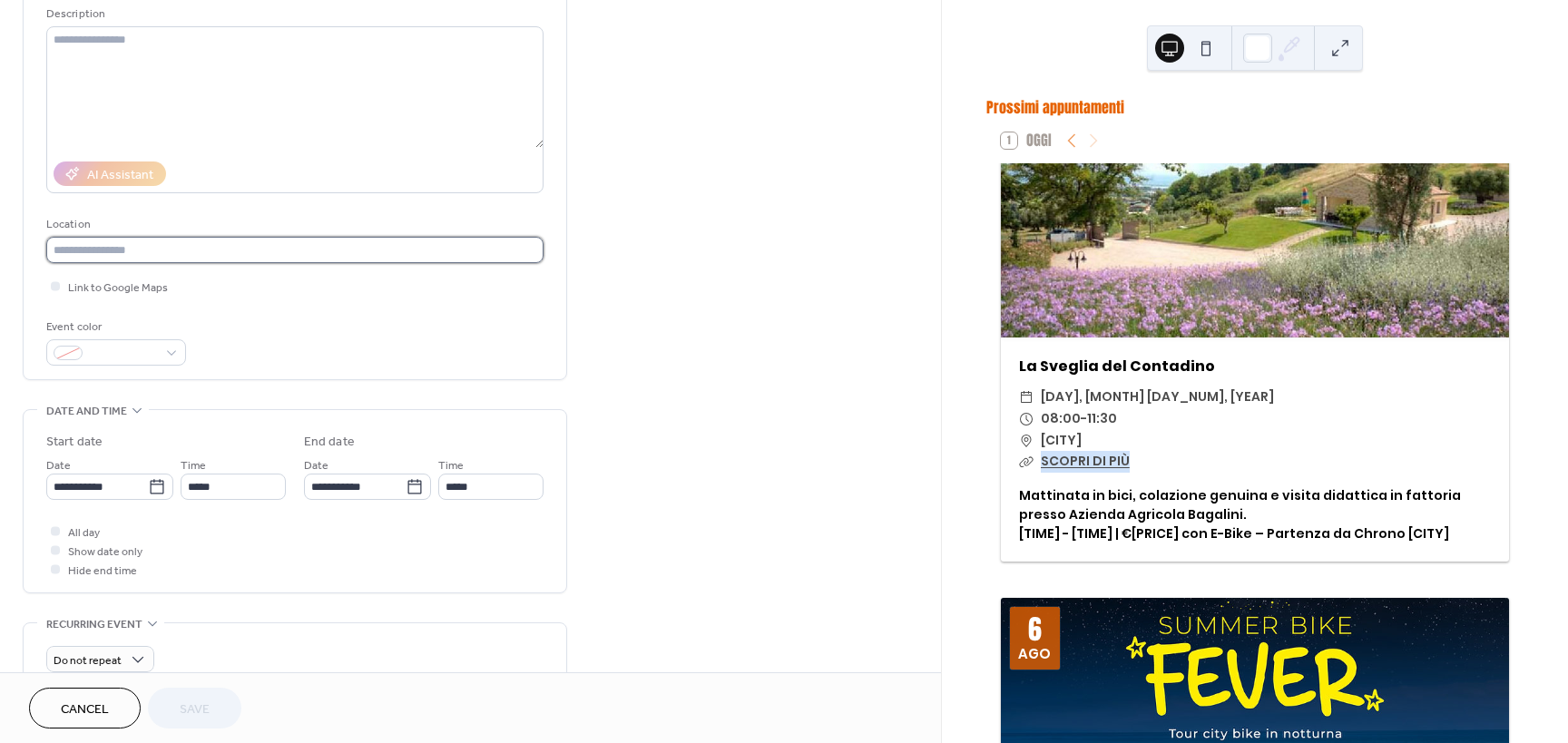 click at bounding box center (295, 249) 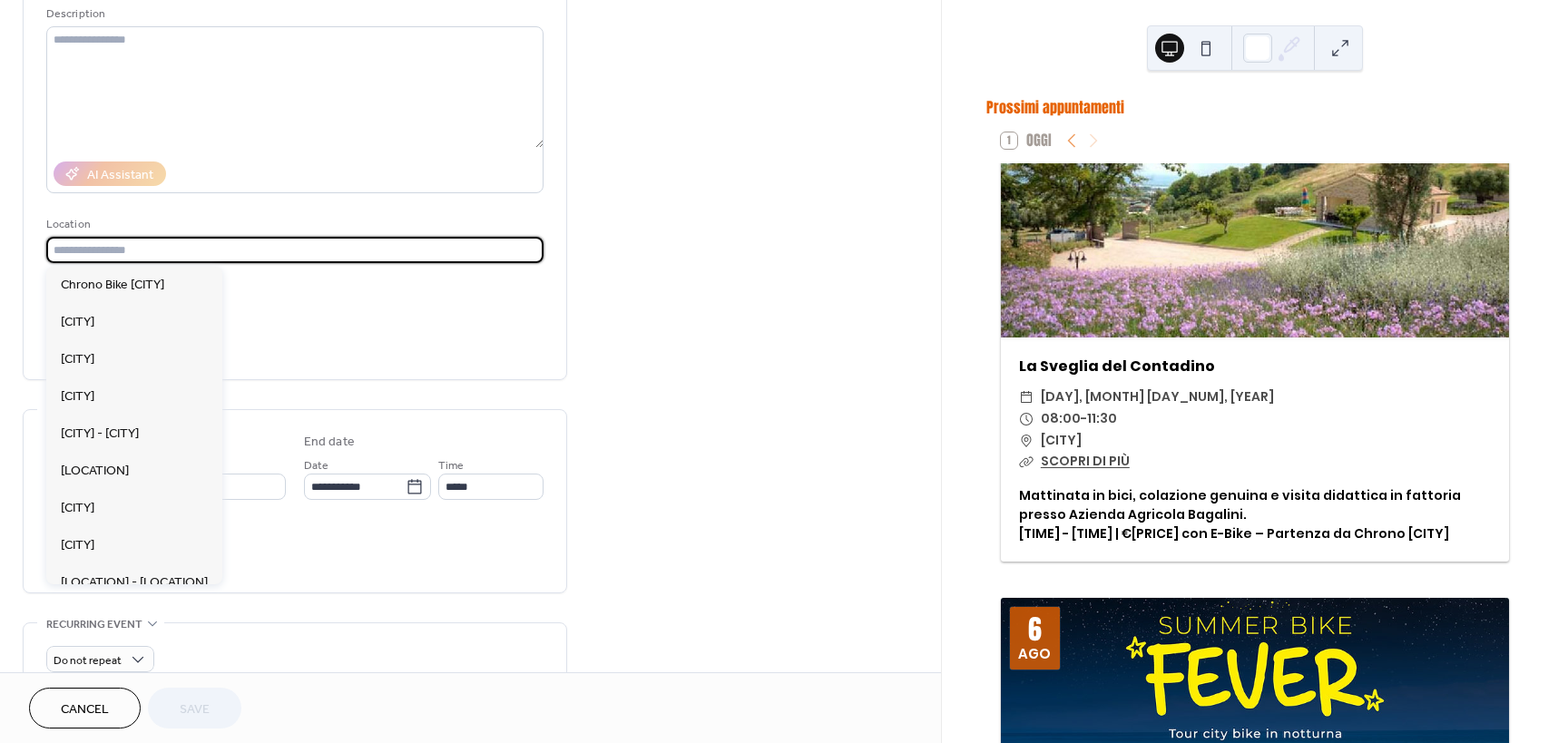 paste on "**********" 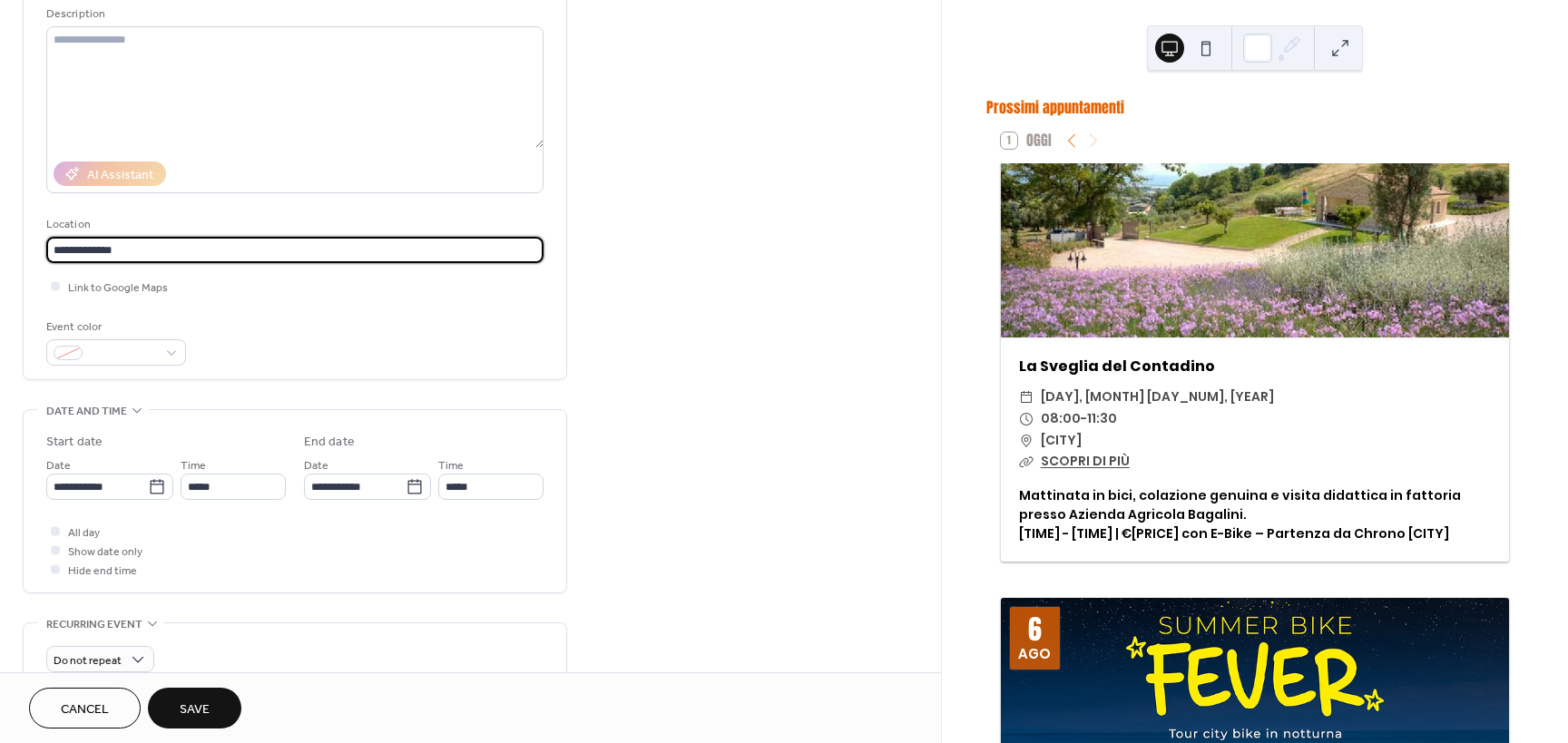 type 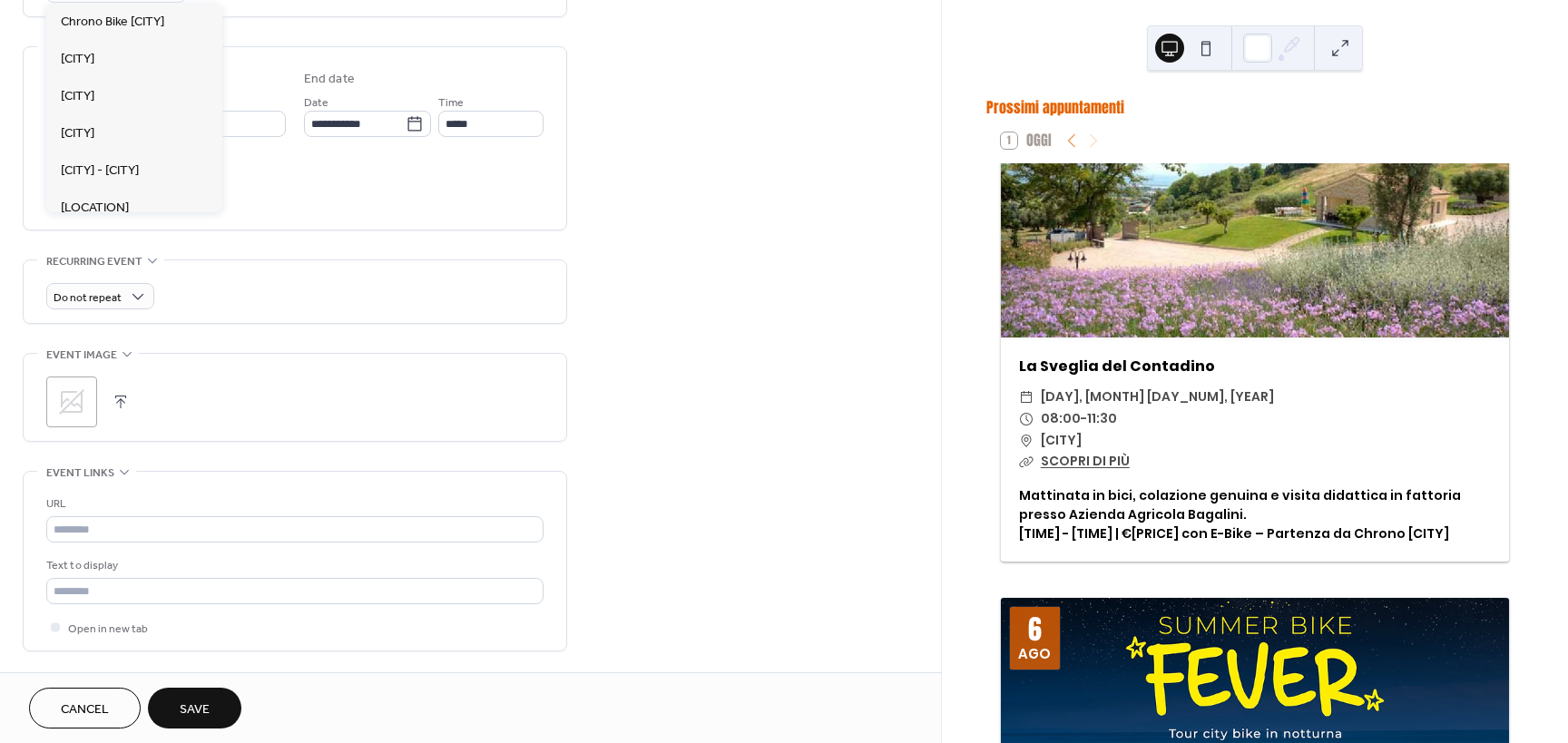 scroll, scrollTop: 726, scrollLeft: 0, axis: vertical 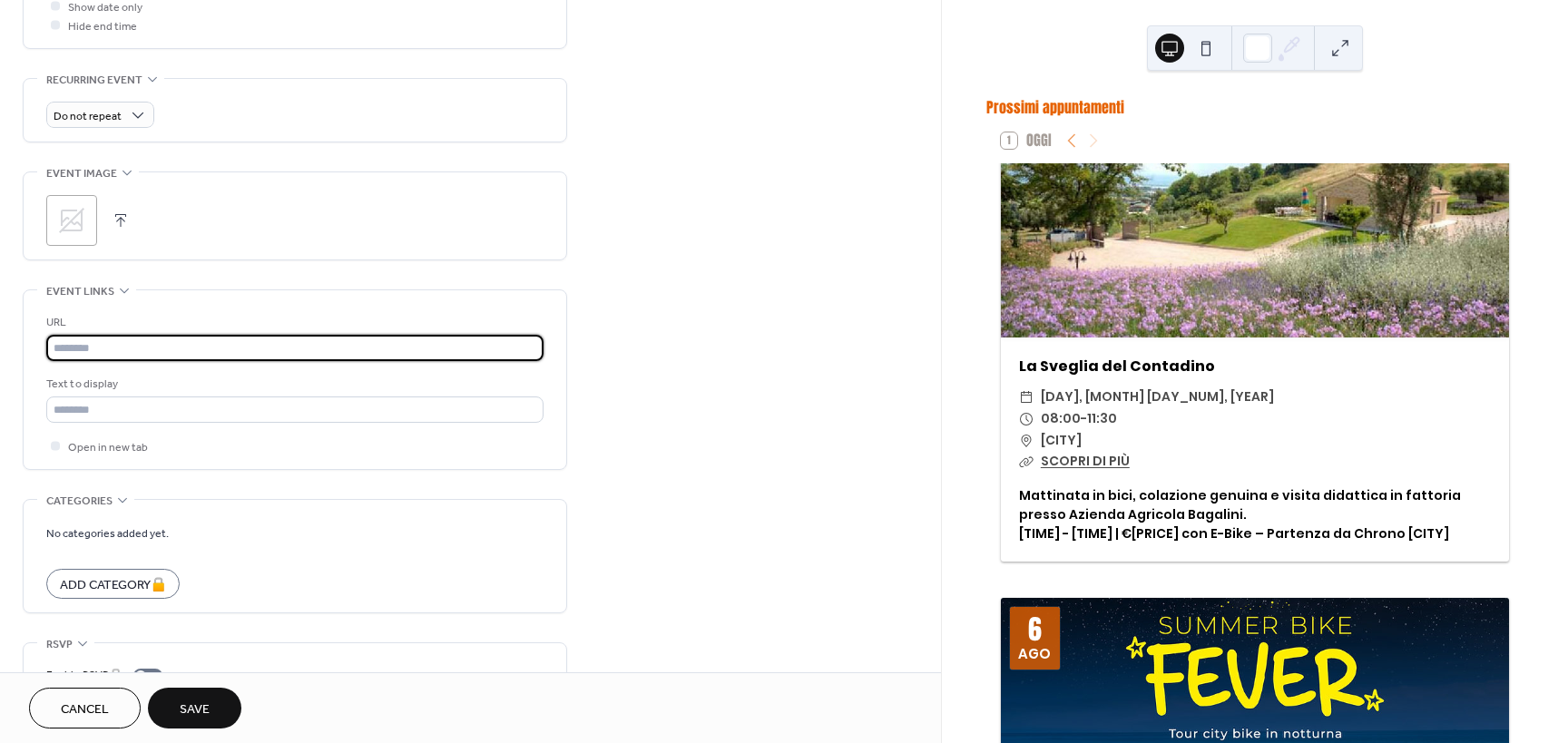 click at bounding box center (295, 347) 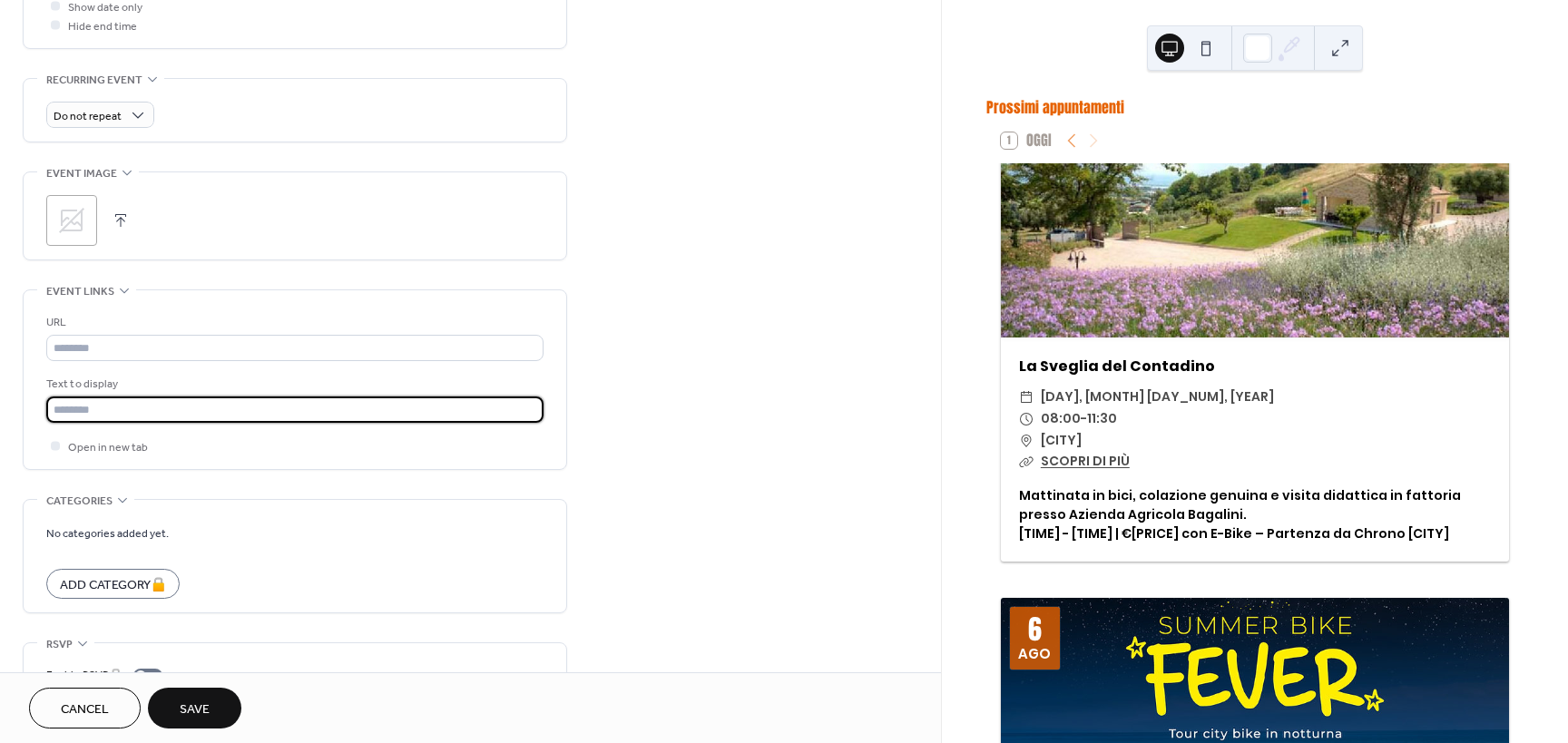 click at bounding box center [295, 409] 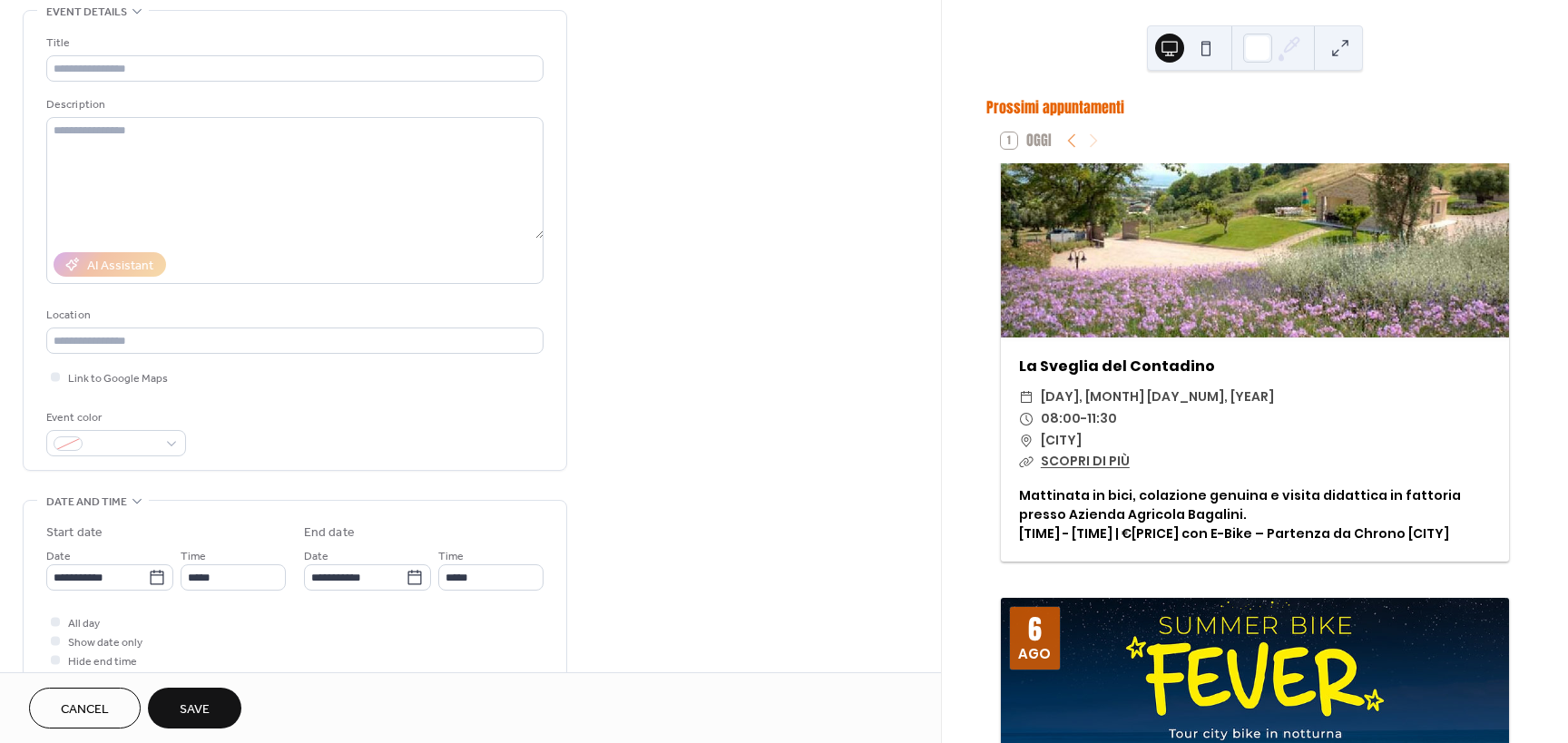 scroll, scrollTop: 0, scrollLeft: 0, axis: both 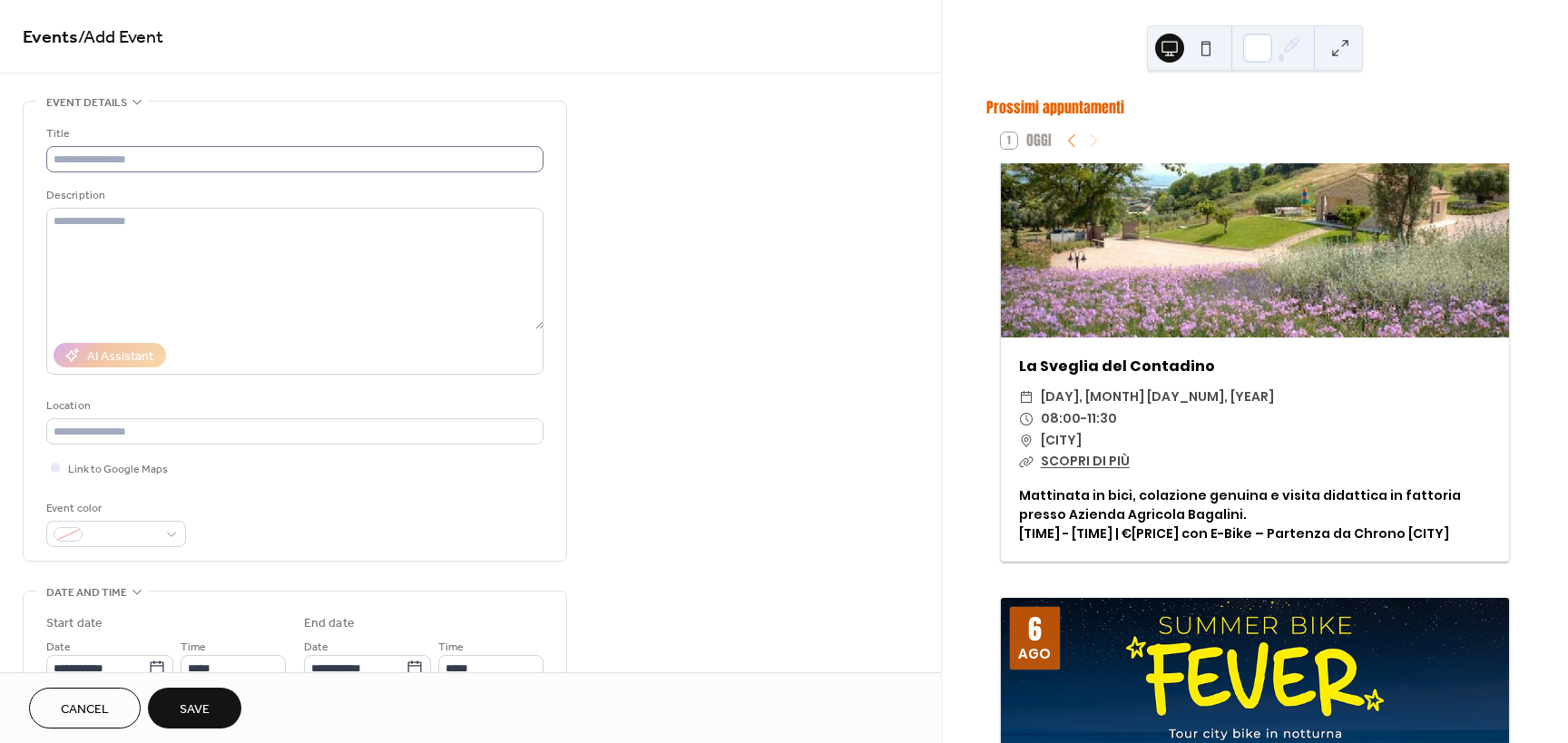 type on "**********" 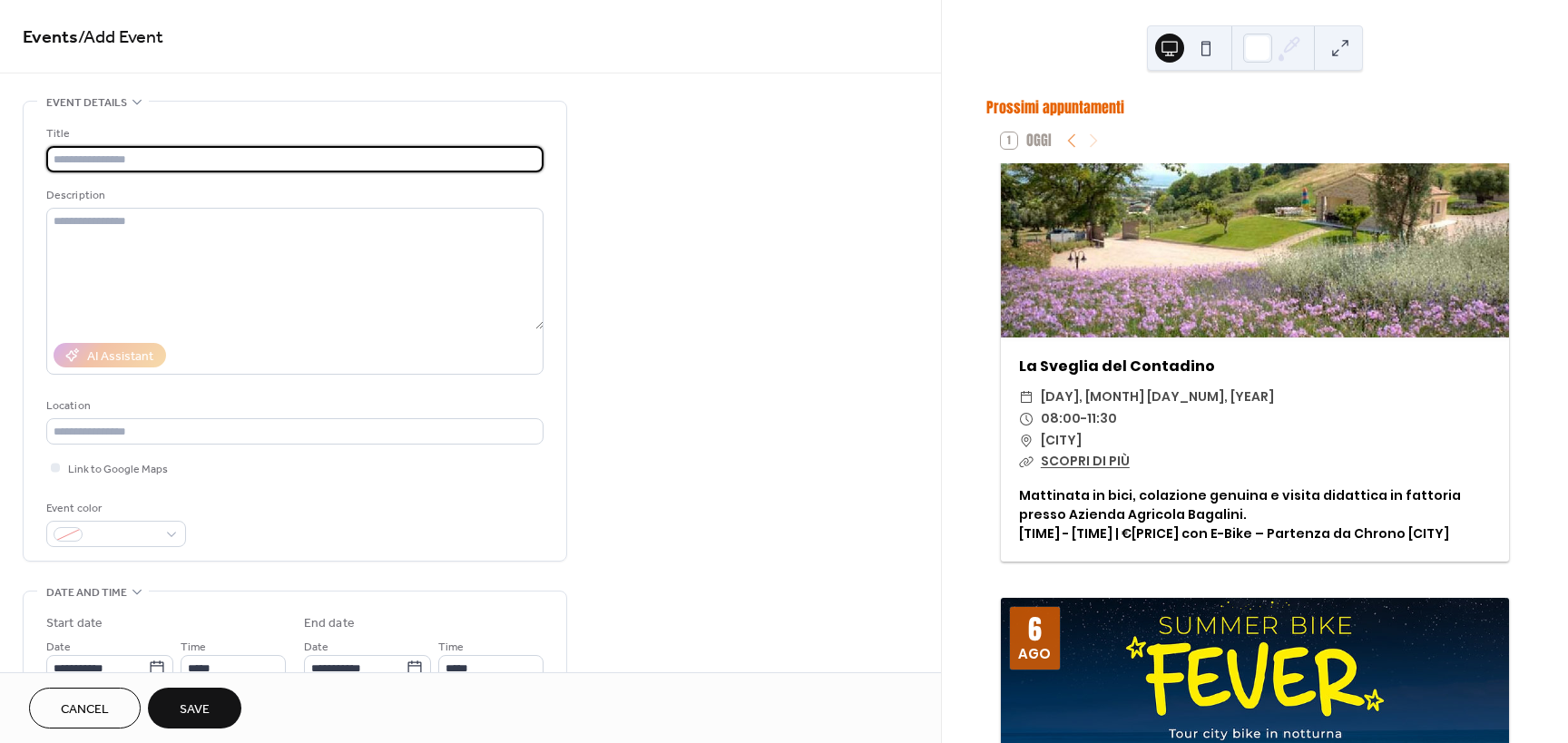 click at bounding box center [295, 159] 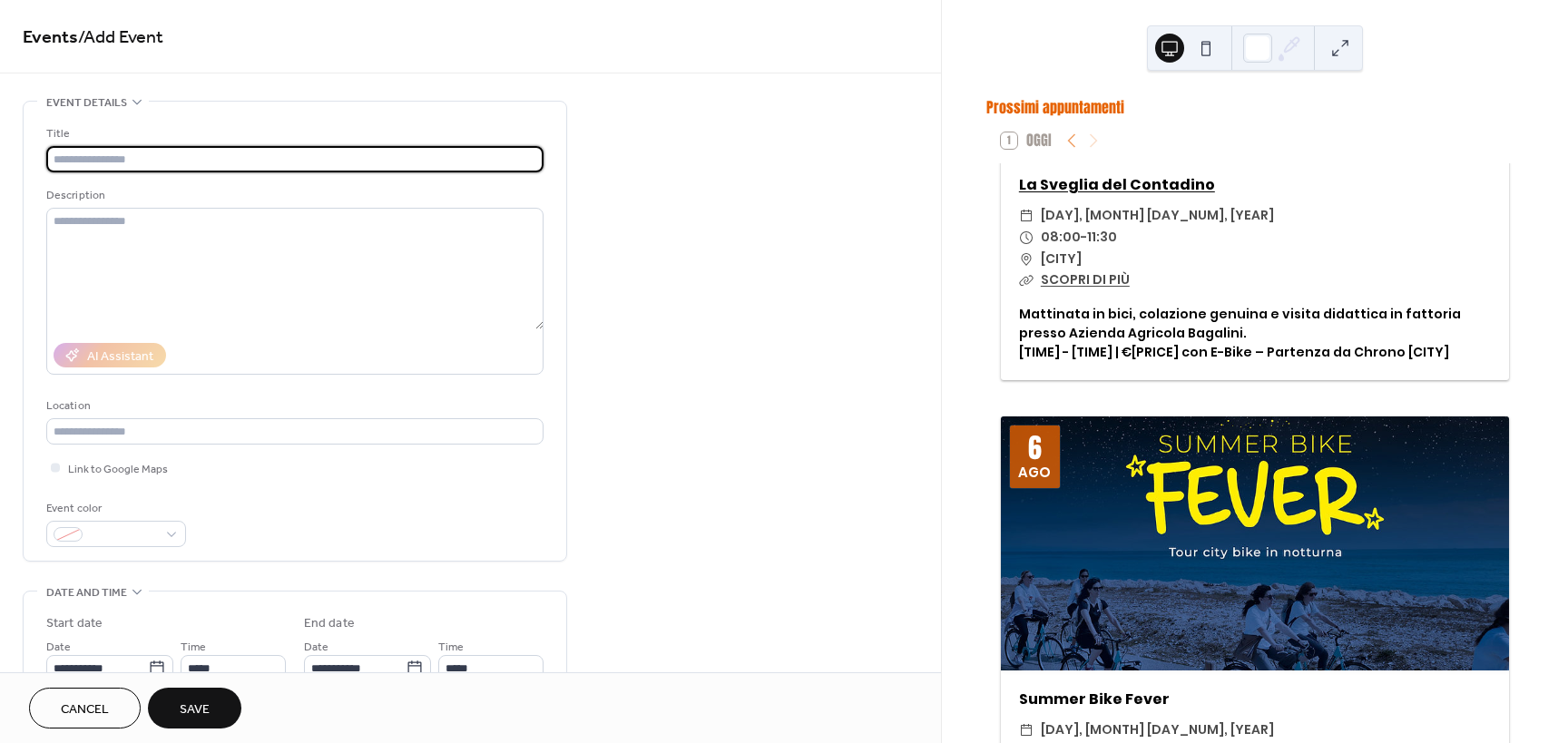 scroll, scrollTop: 181, scrollLeft: 0, axis: vertical 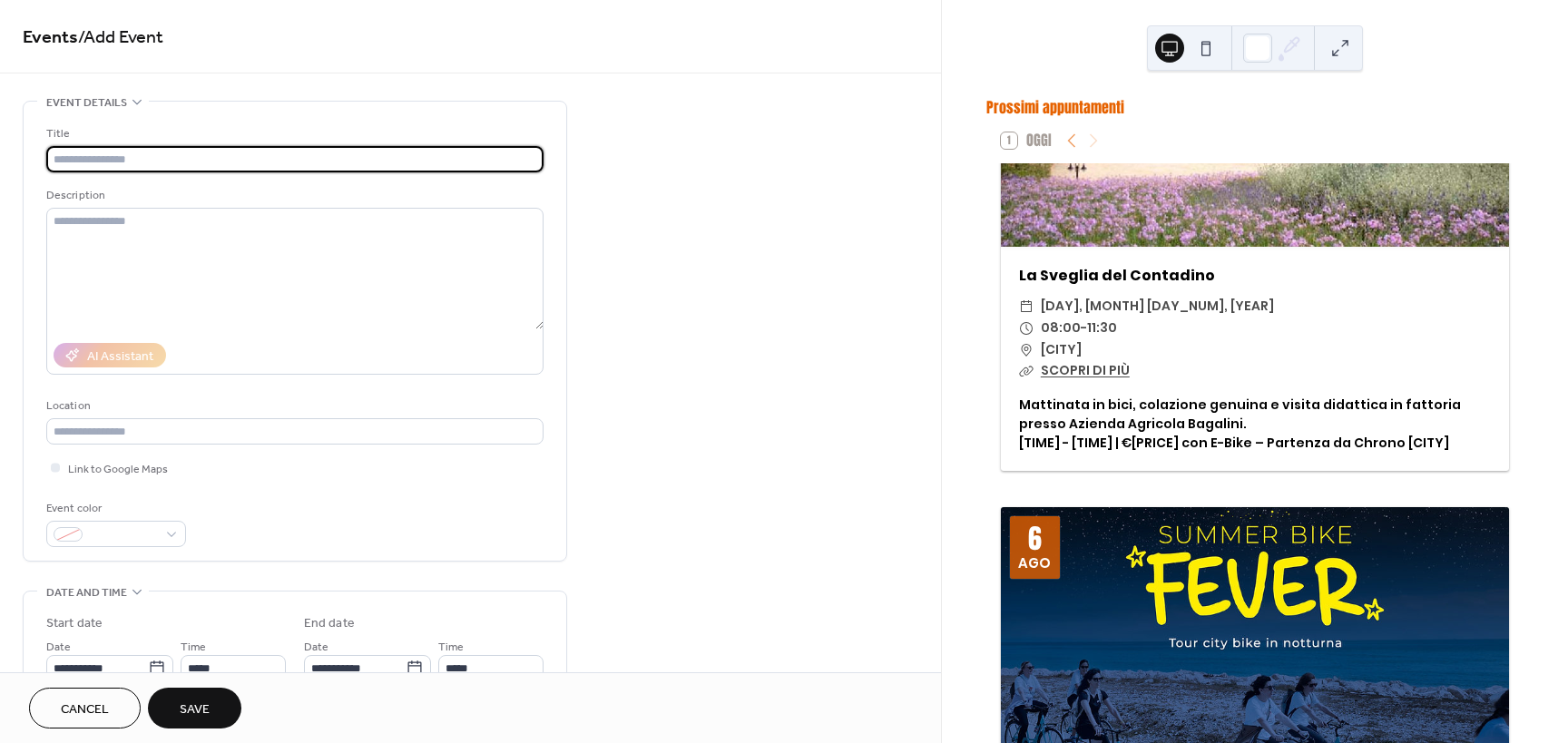 click at bounding box center [295, 159] 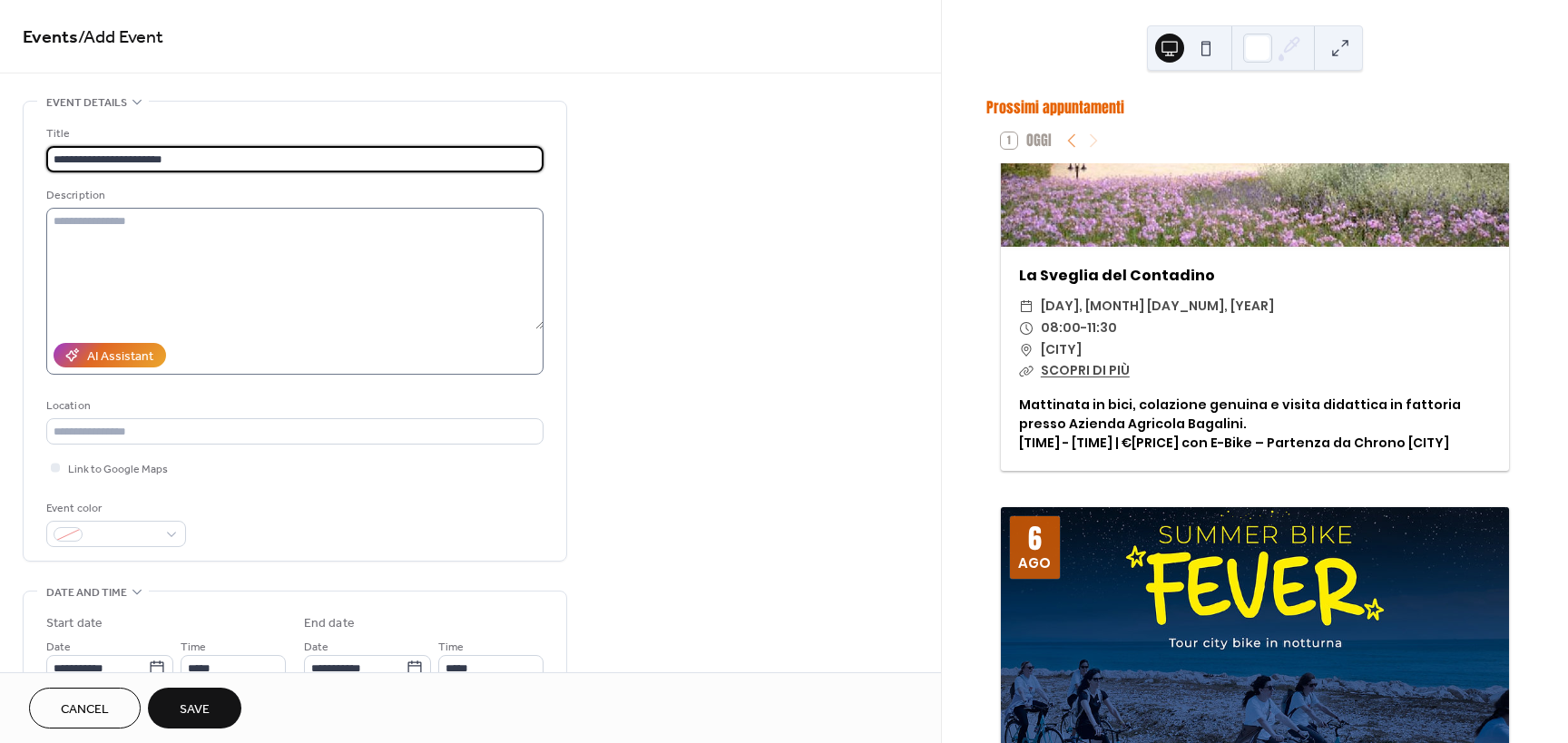 type on "**********" 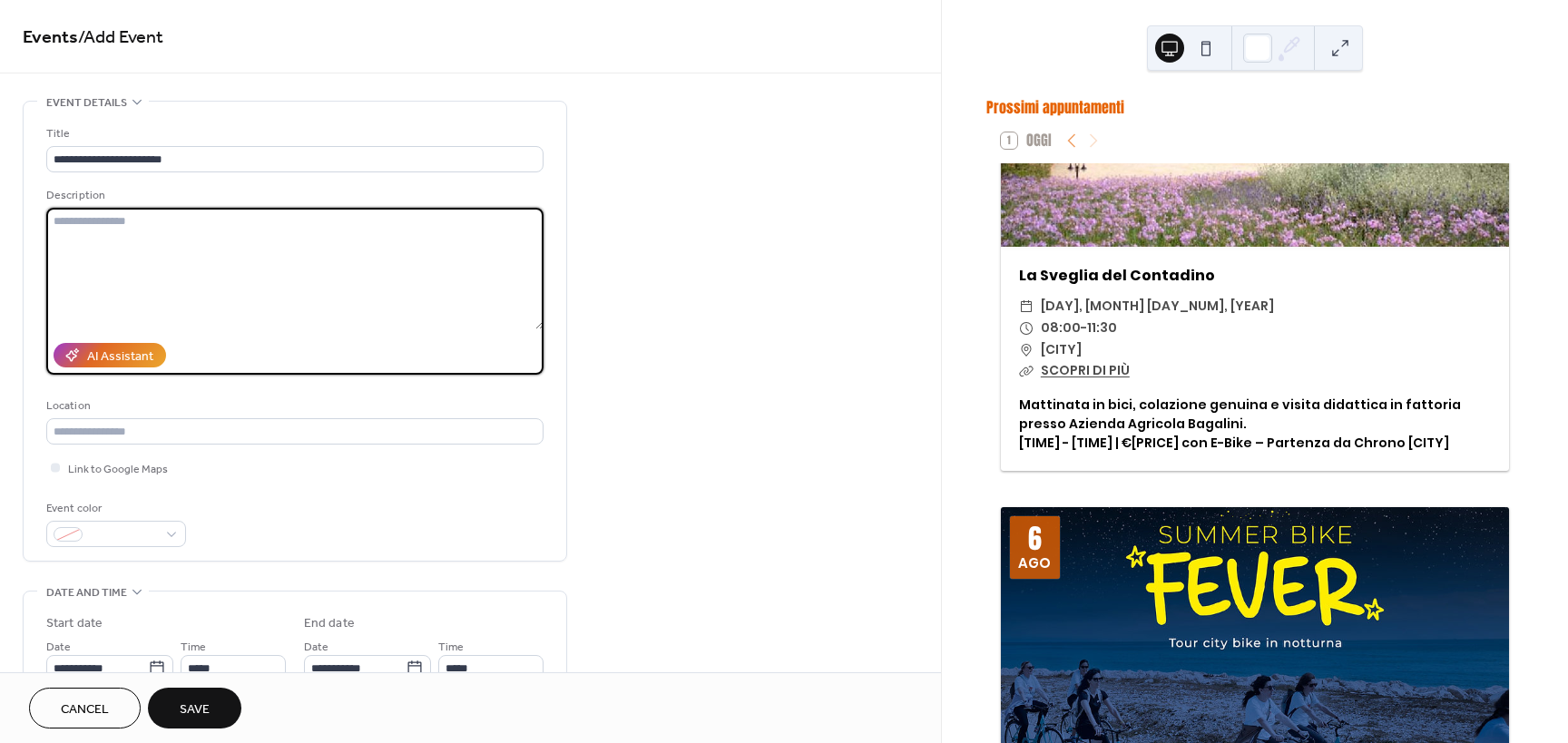 click at bounding box center (295, 269) 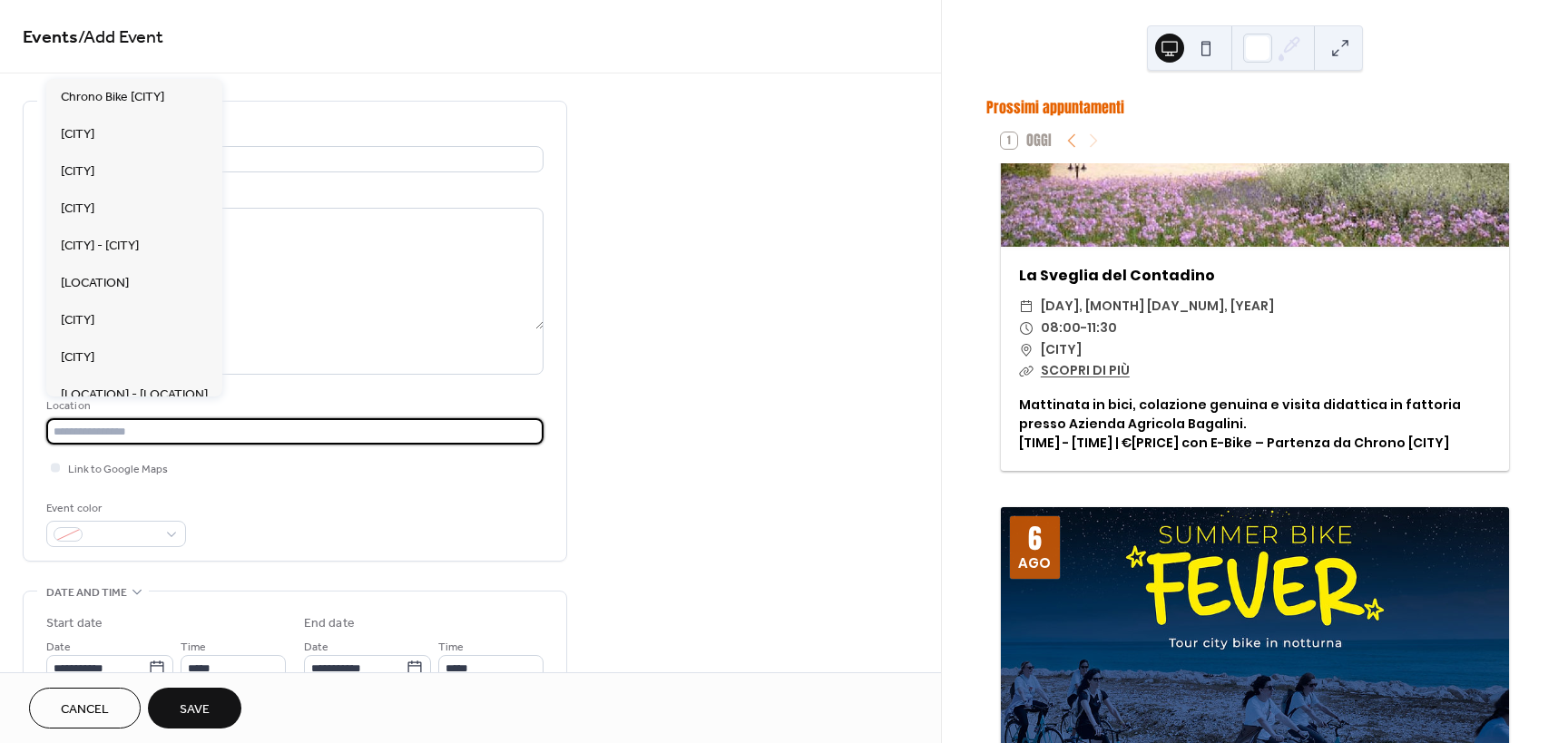 click at bounding box center (295, 431) 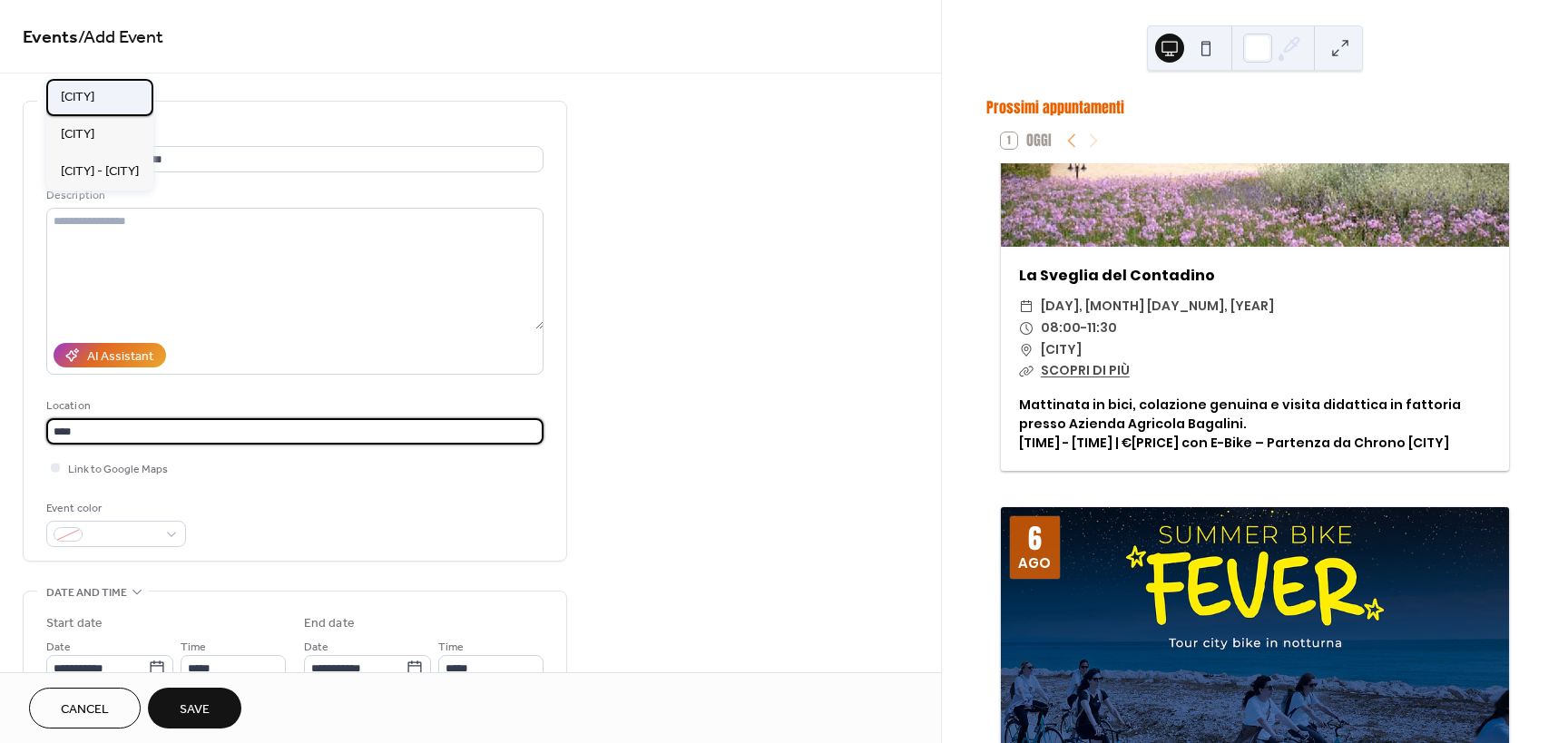 click on "Marina di Altidona" at bounding box center (77, 97) 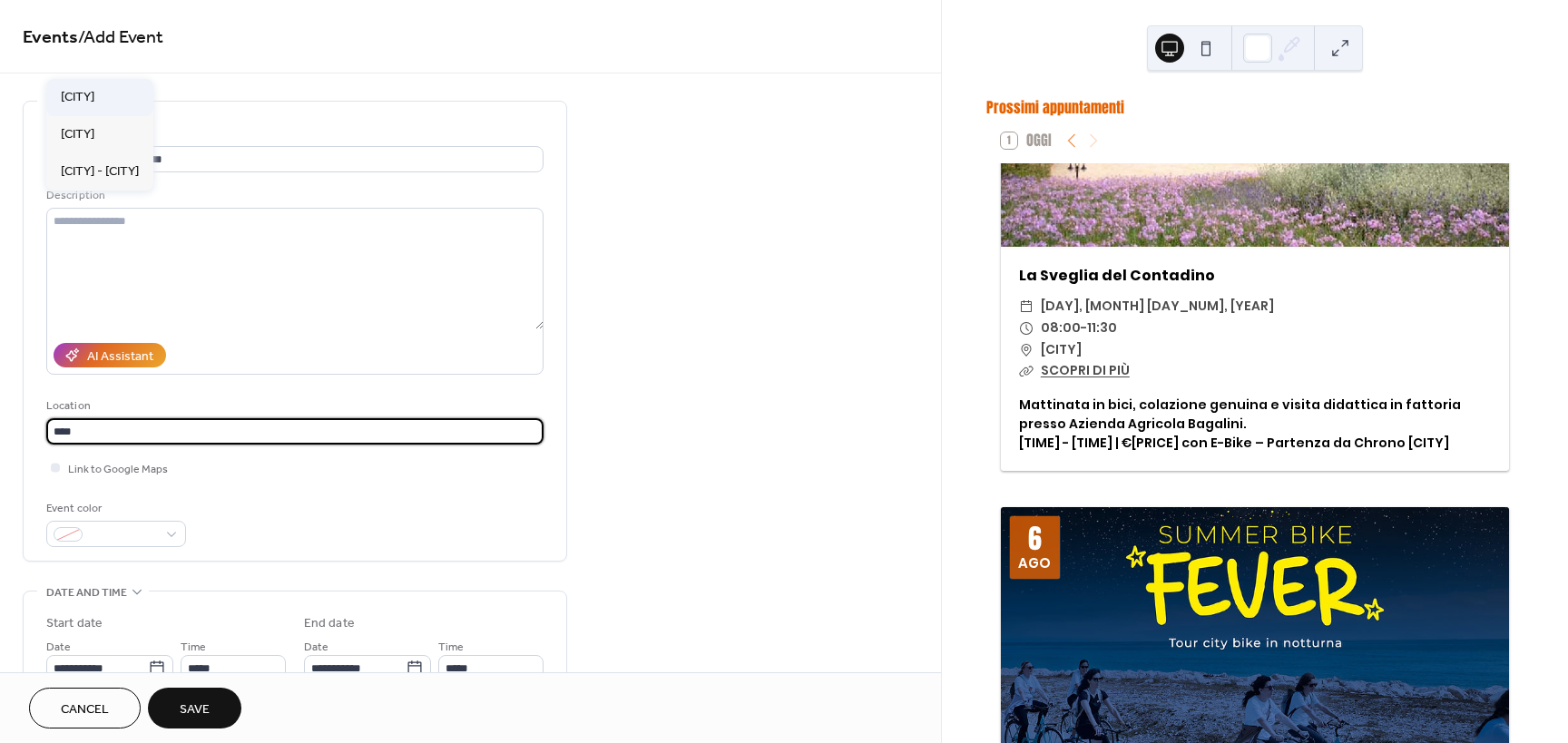 type on "**********" 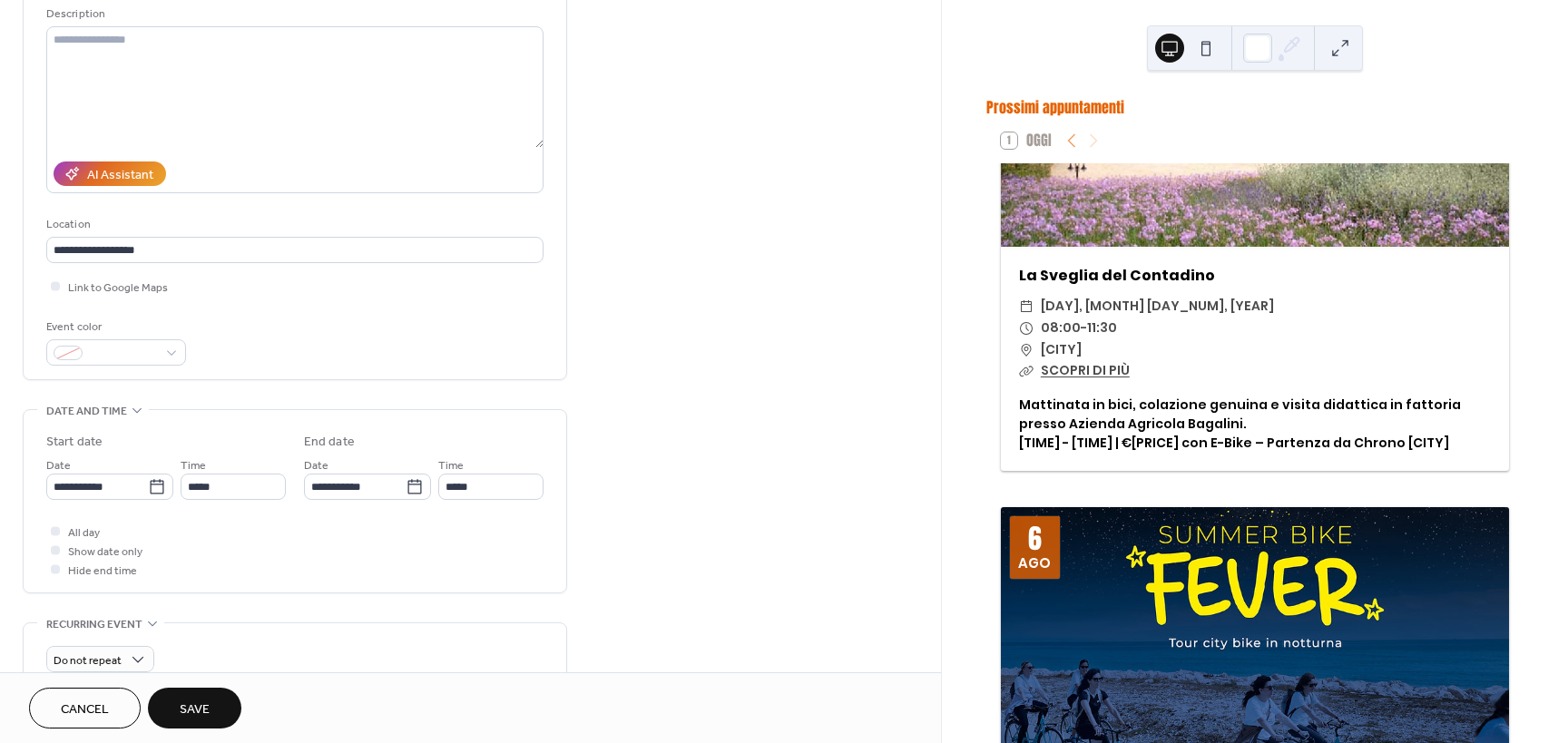 scroll, scrollTop: 272, scrollLeft: 0, axis: vertical 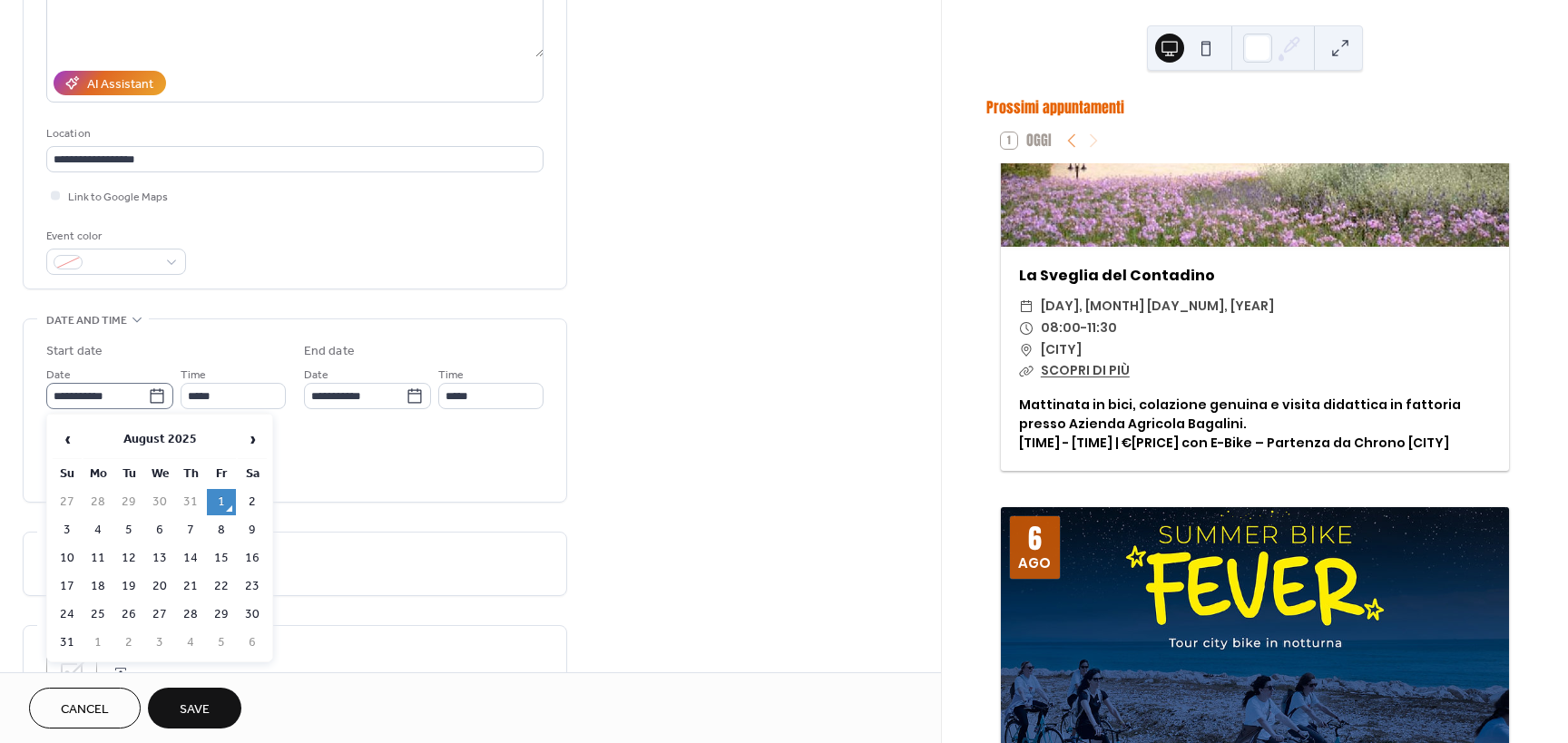 click on "**********" at bounding box center [110, 396] 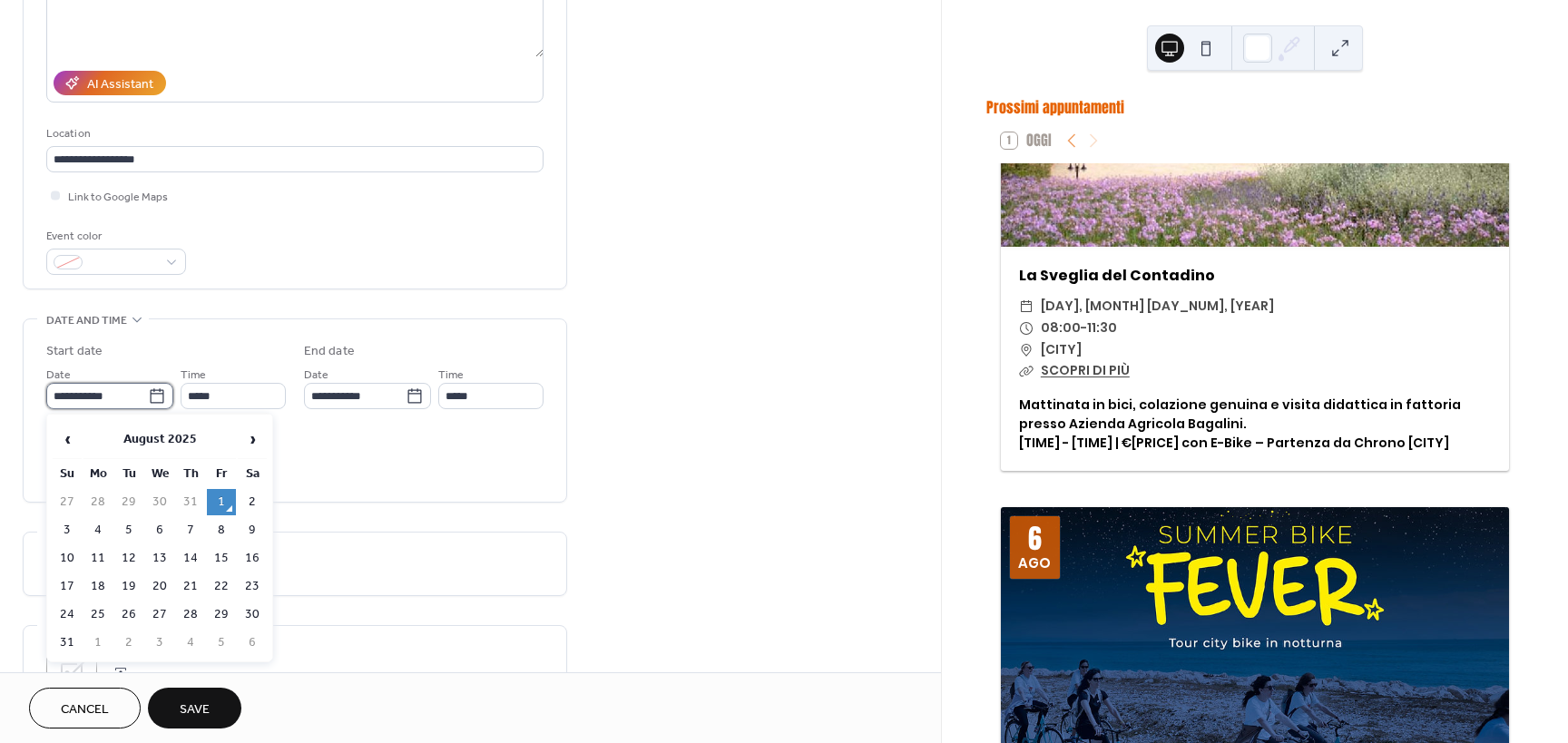 click on "**********" at bounding box center (97, 396) 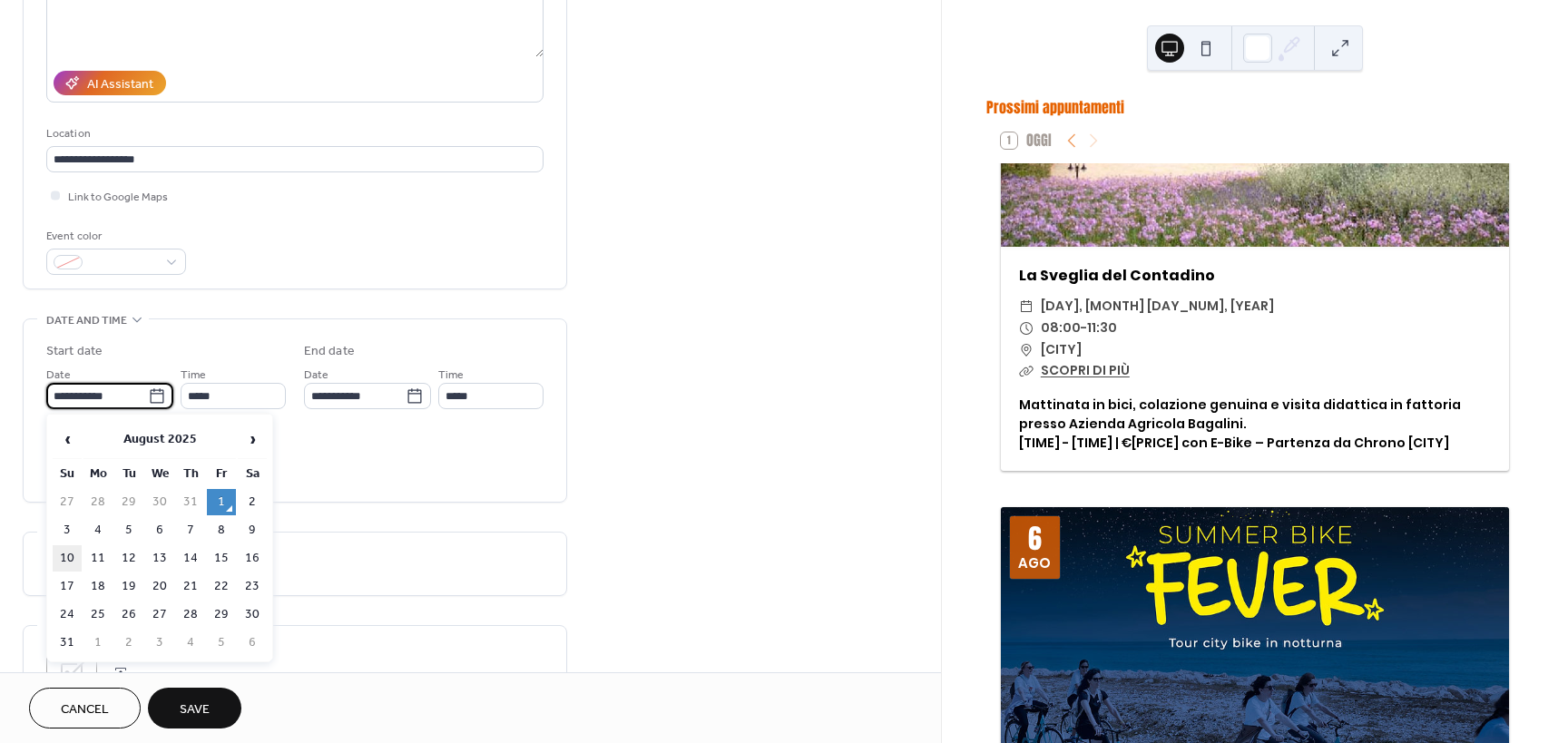 click on "10" at bounding box center [67, 558] 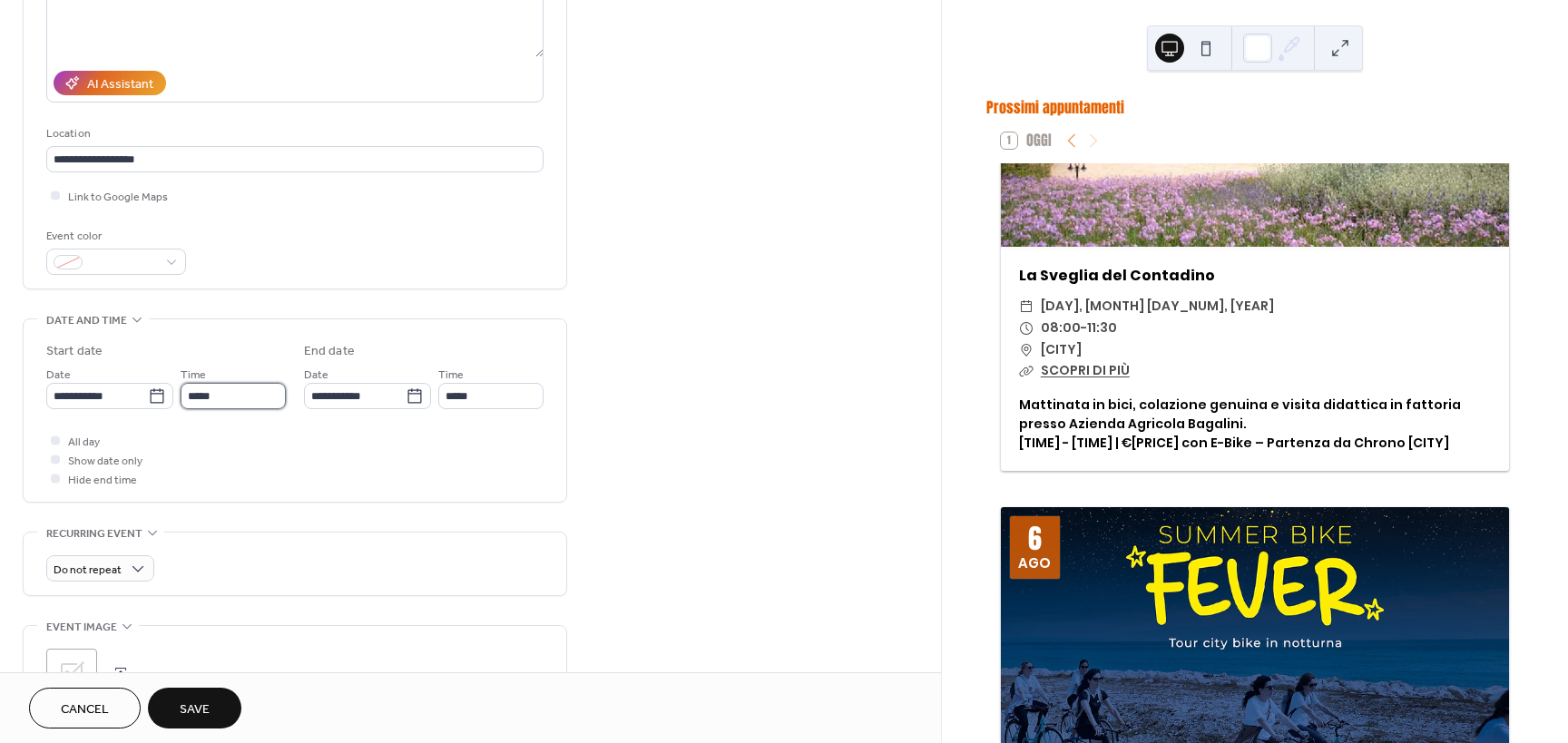 click on "*****" at bounding box center [233, 396] 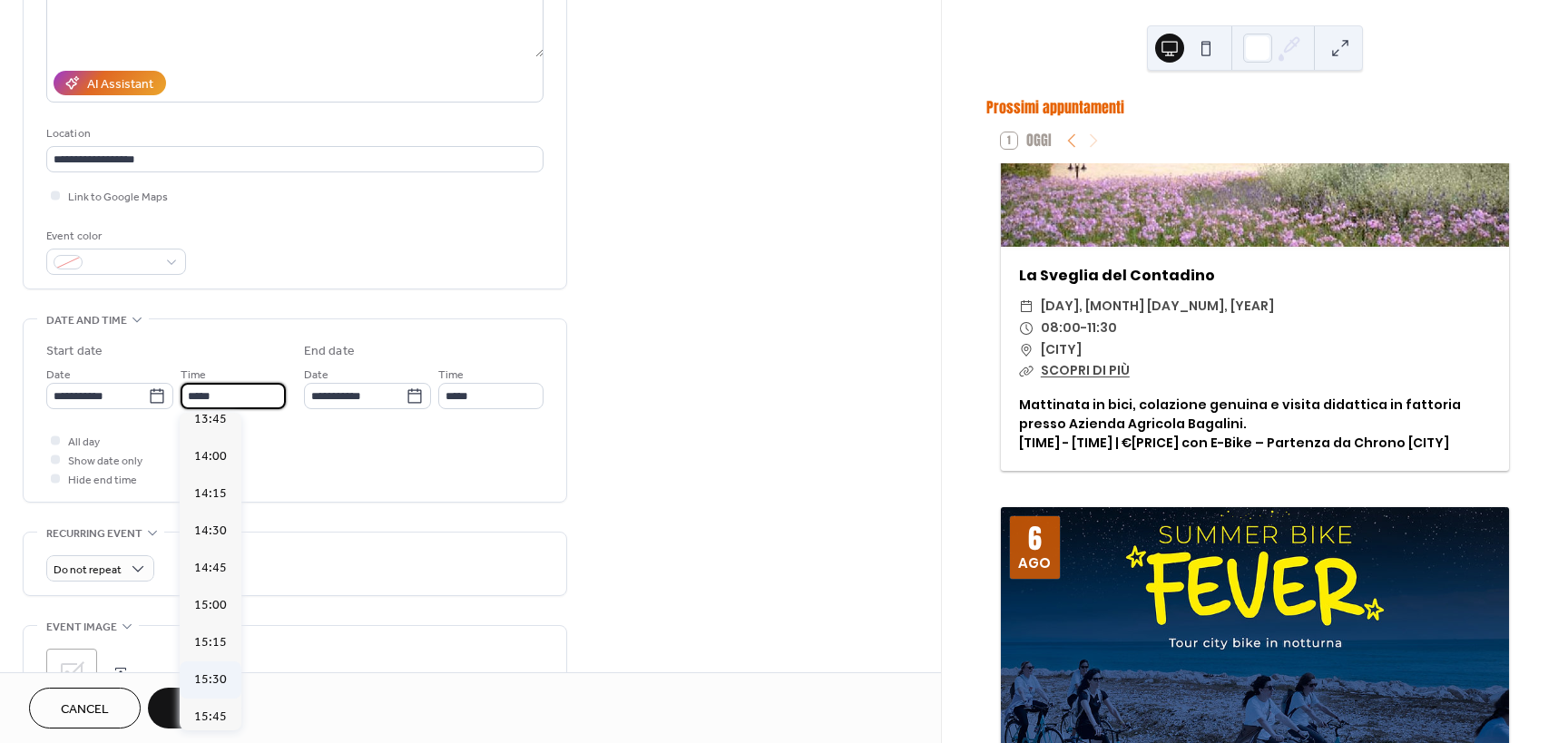 scroll, scrollTop: 2239, scrollLeft: 0, axis: vertical 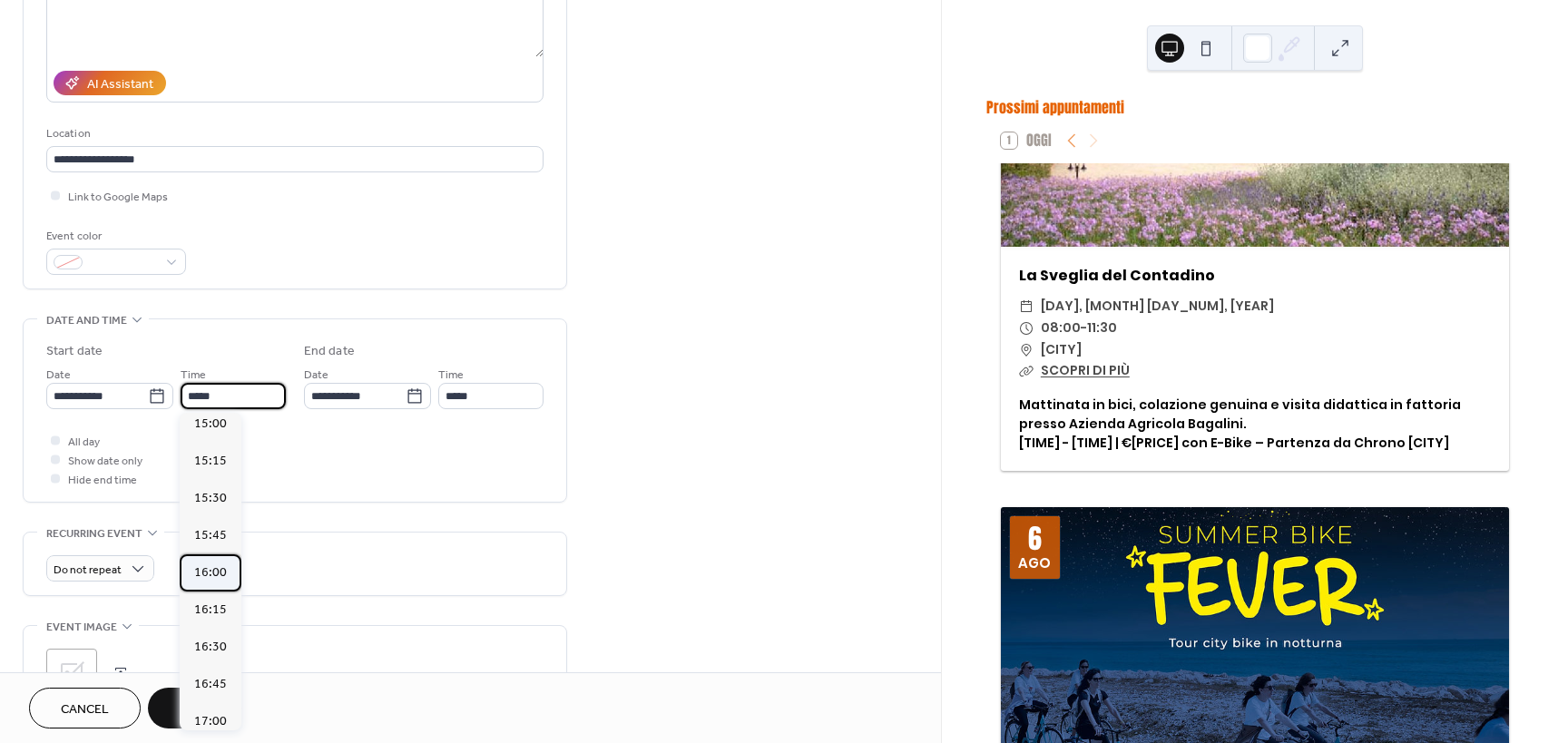click on "16:00" at bounding box center [211, 572] 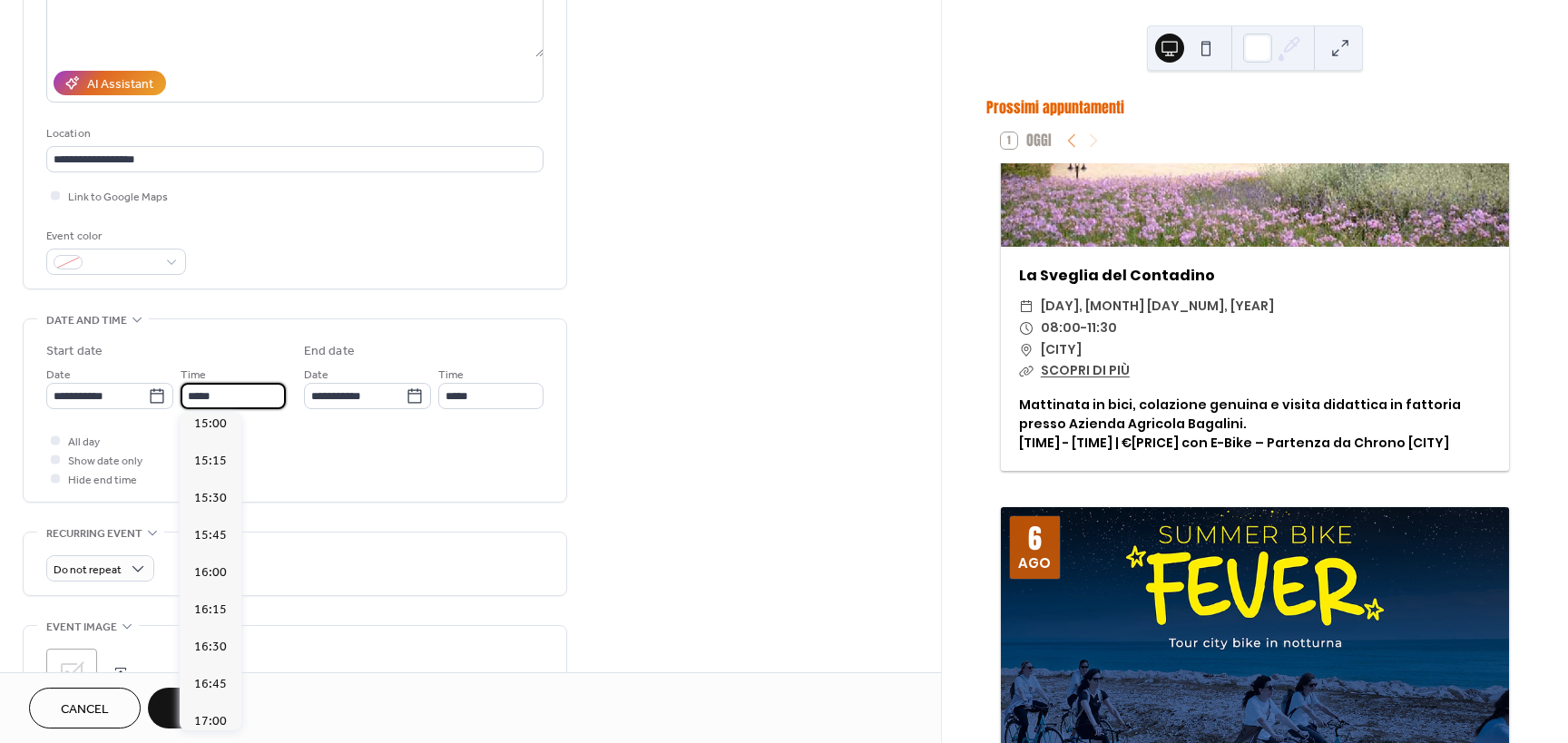 type on "*****" 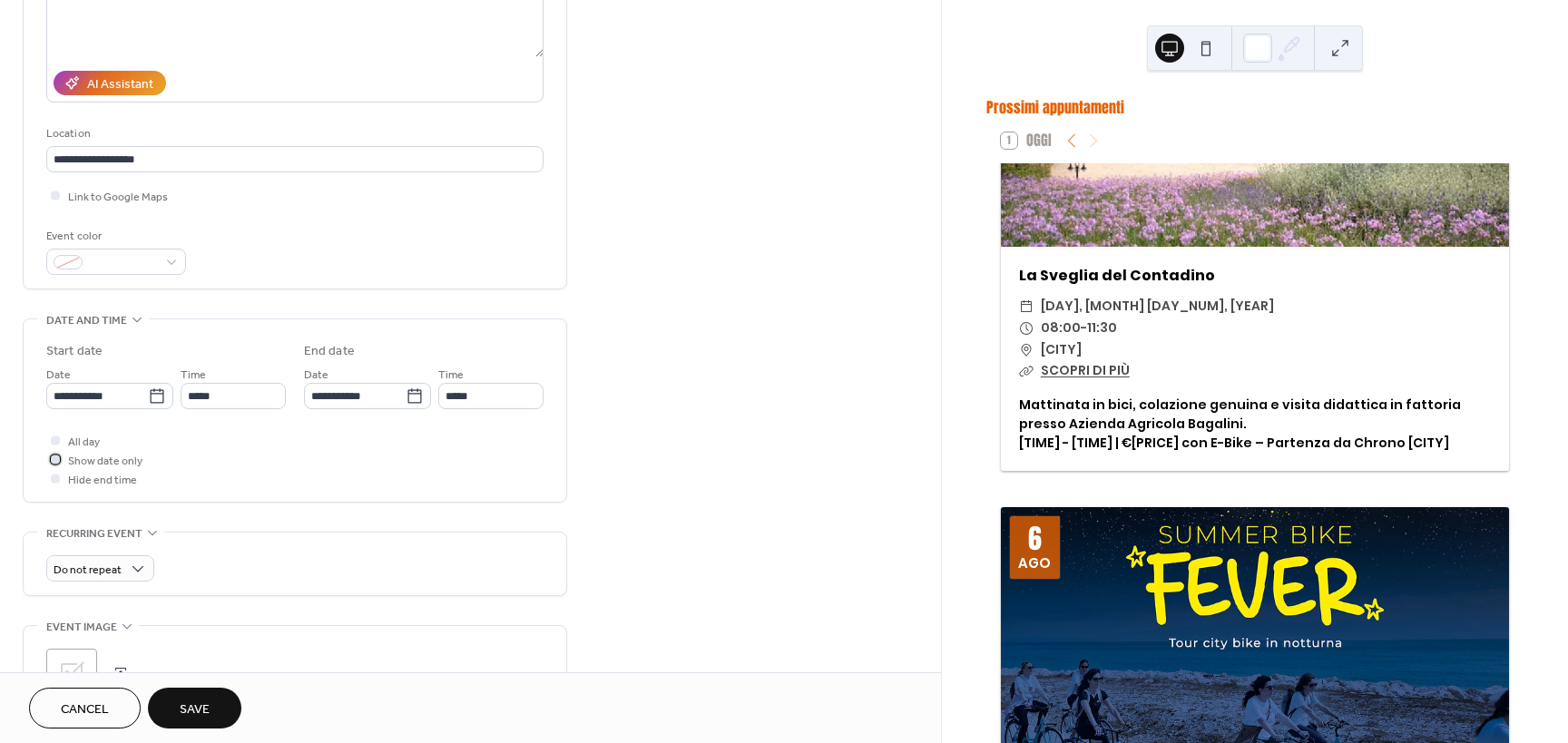 click at bounding box center (55, 459) 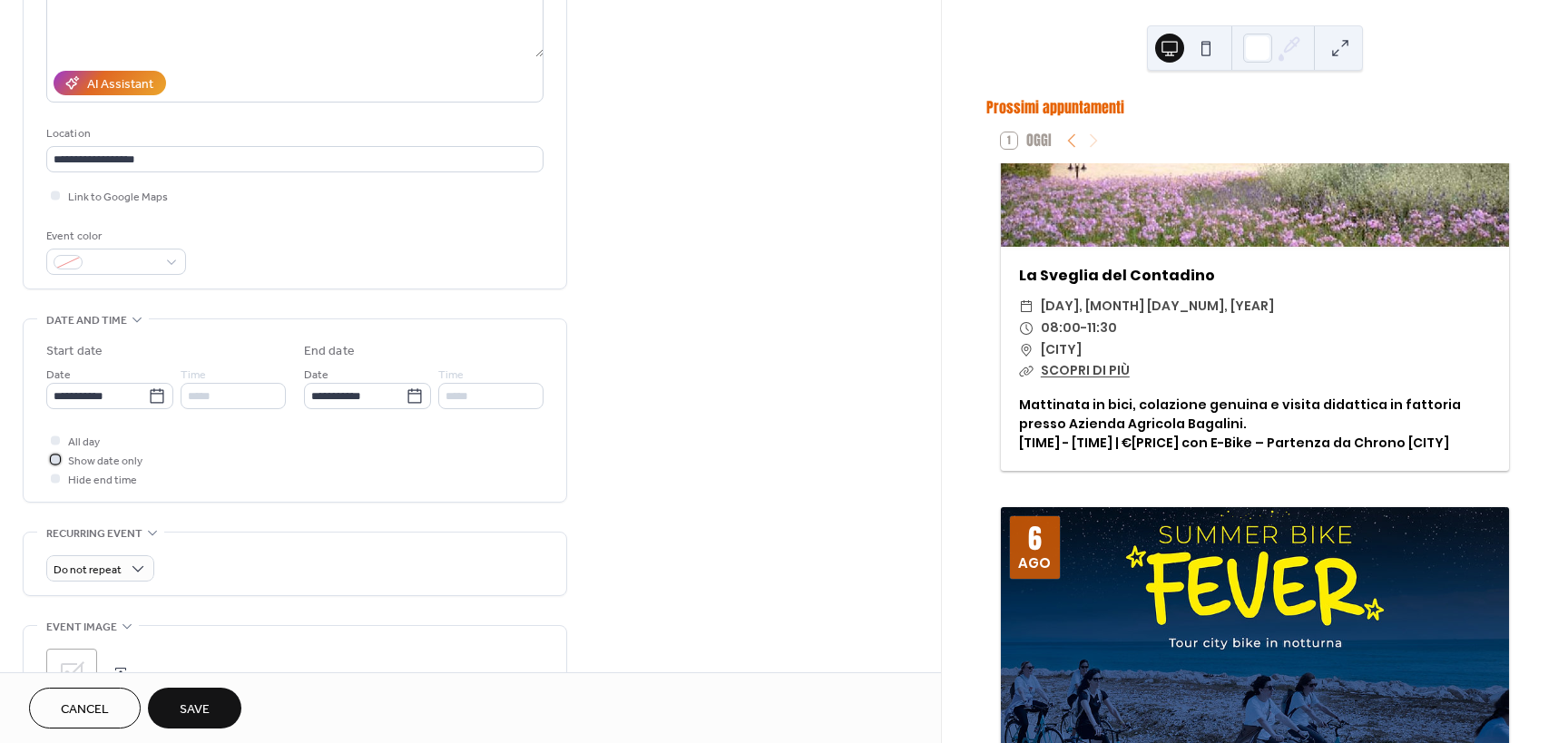 click at bounding box center [55, 459] 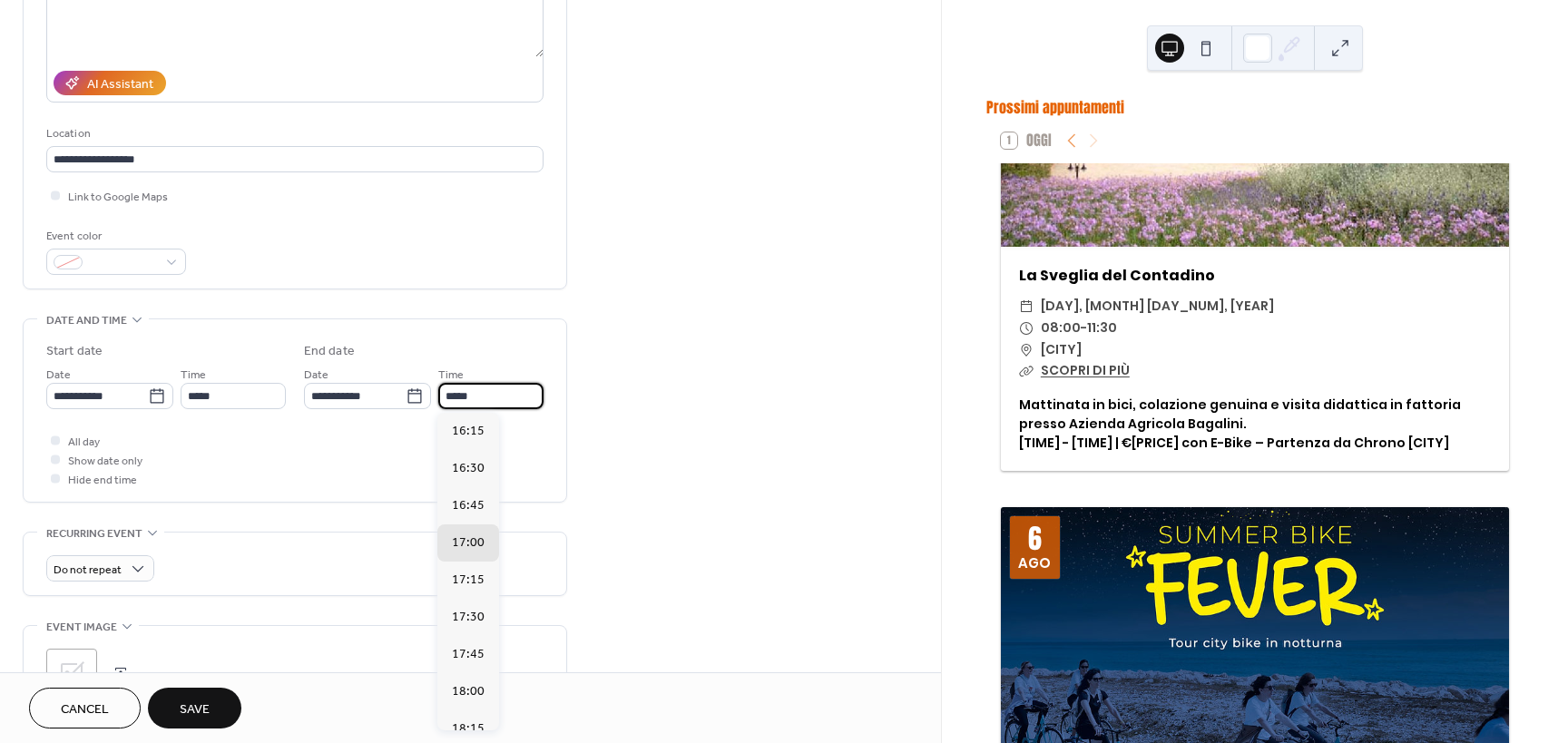 click on "**********" at bounding box center (784, 371) 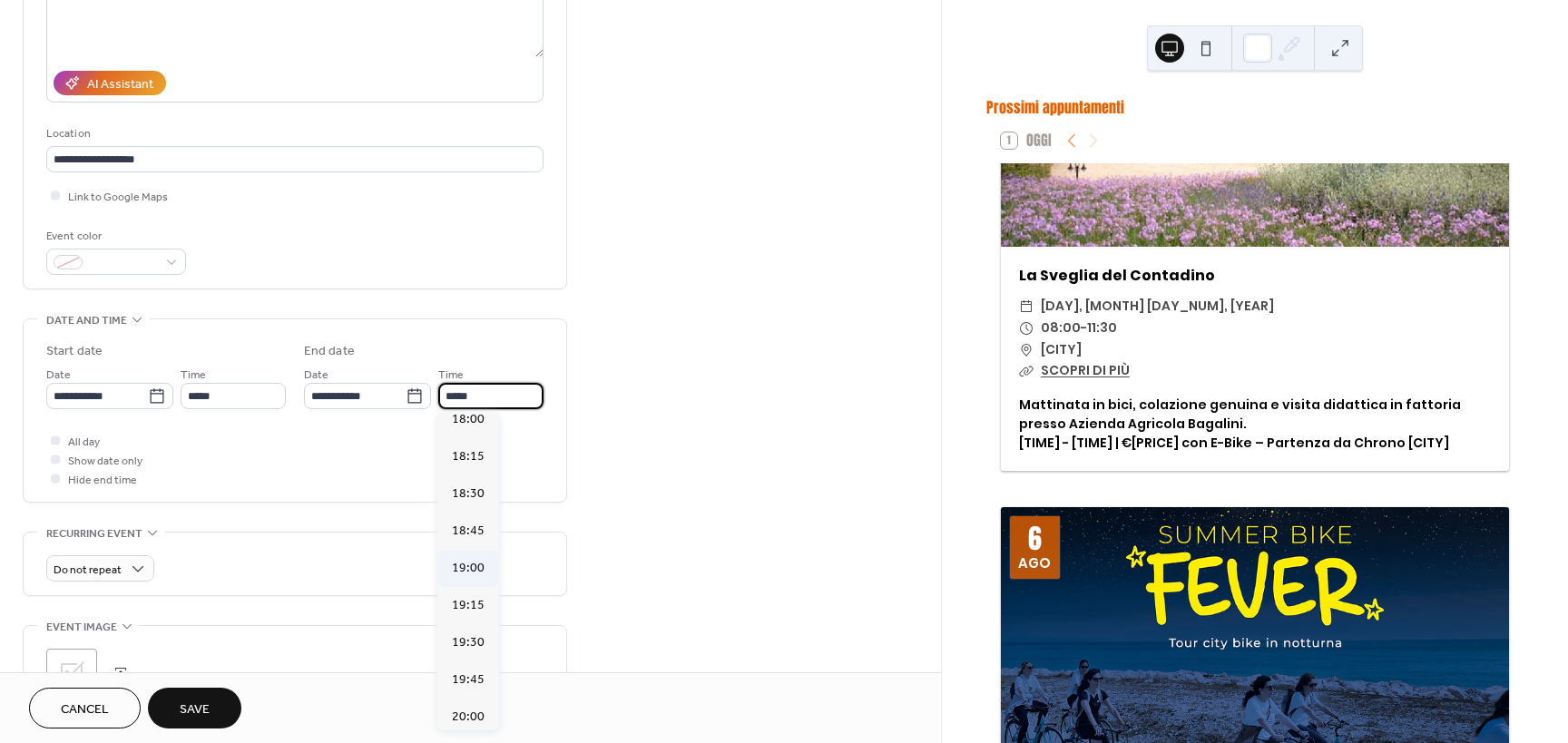 scroll, scrollTop: 363, scrollLeft: 0, axis: vertical 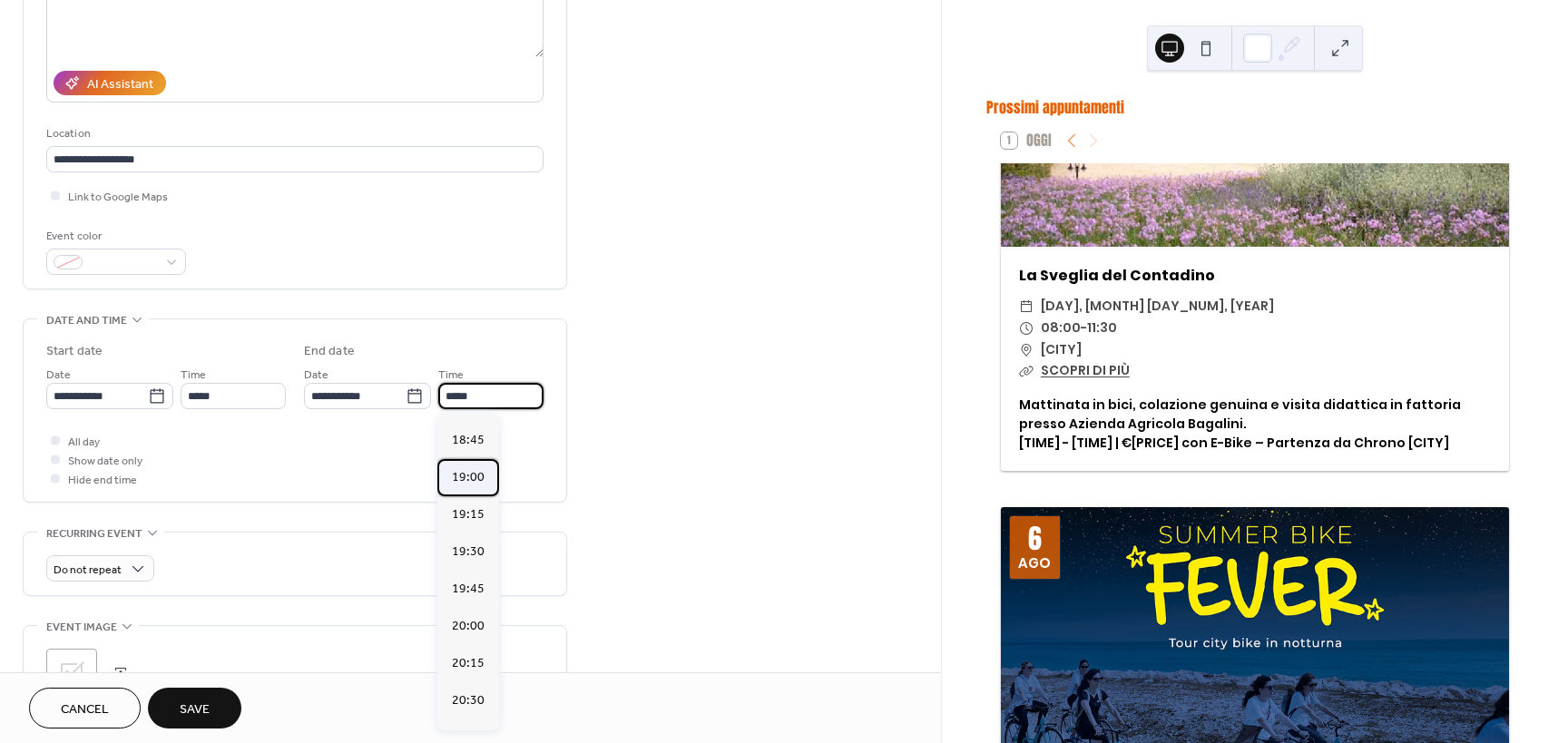 click on "19:00" at bounding box center (468, 477) 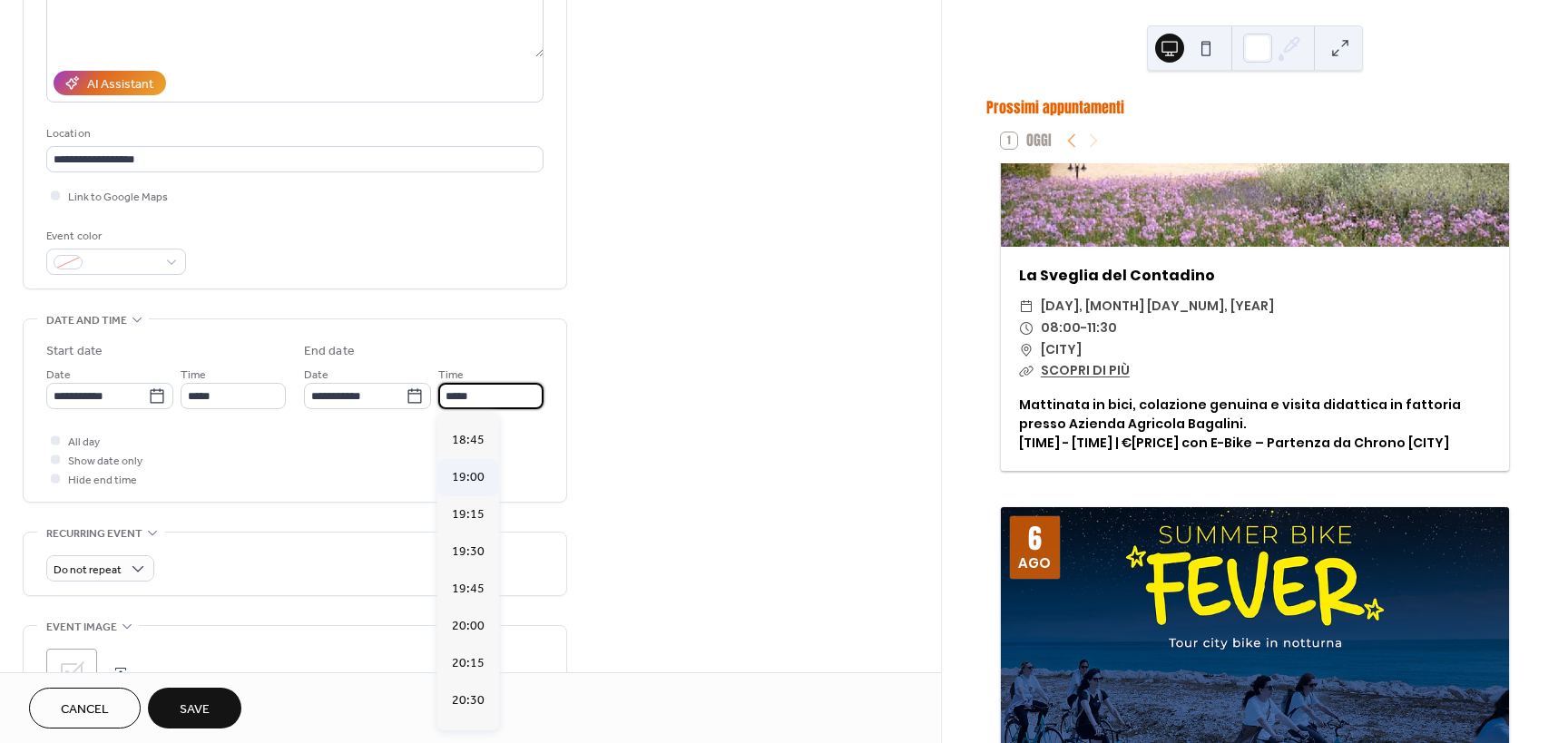type on "*****" 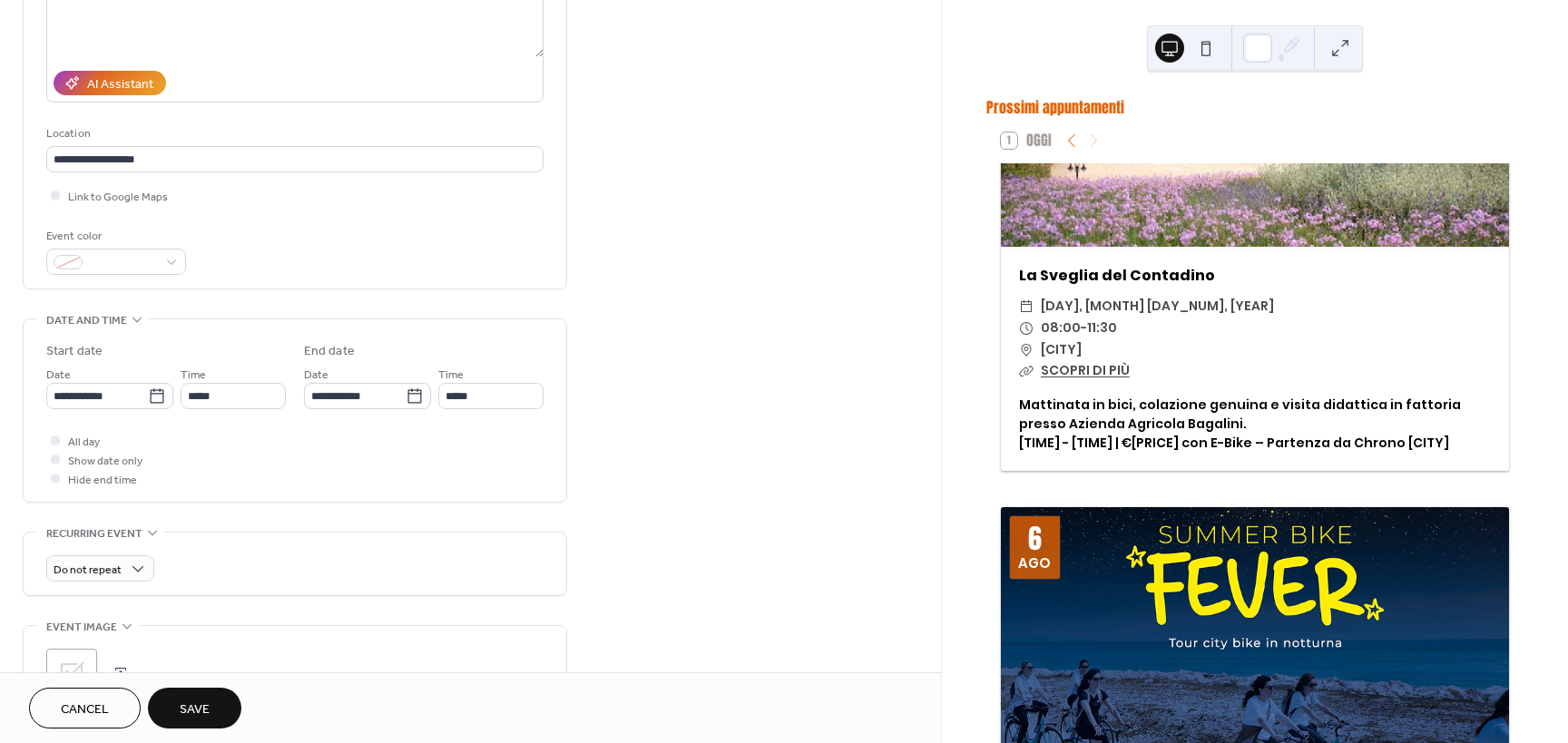 click on "**********" at bounding box center (470, 520) 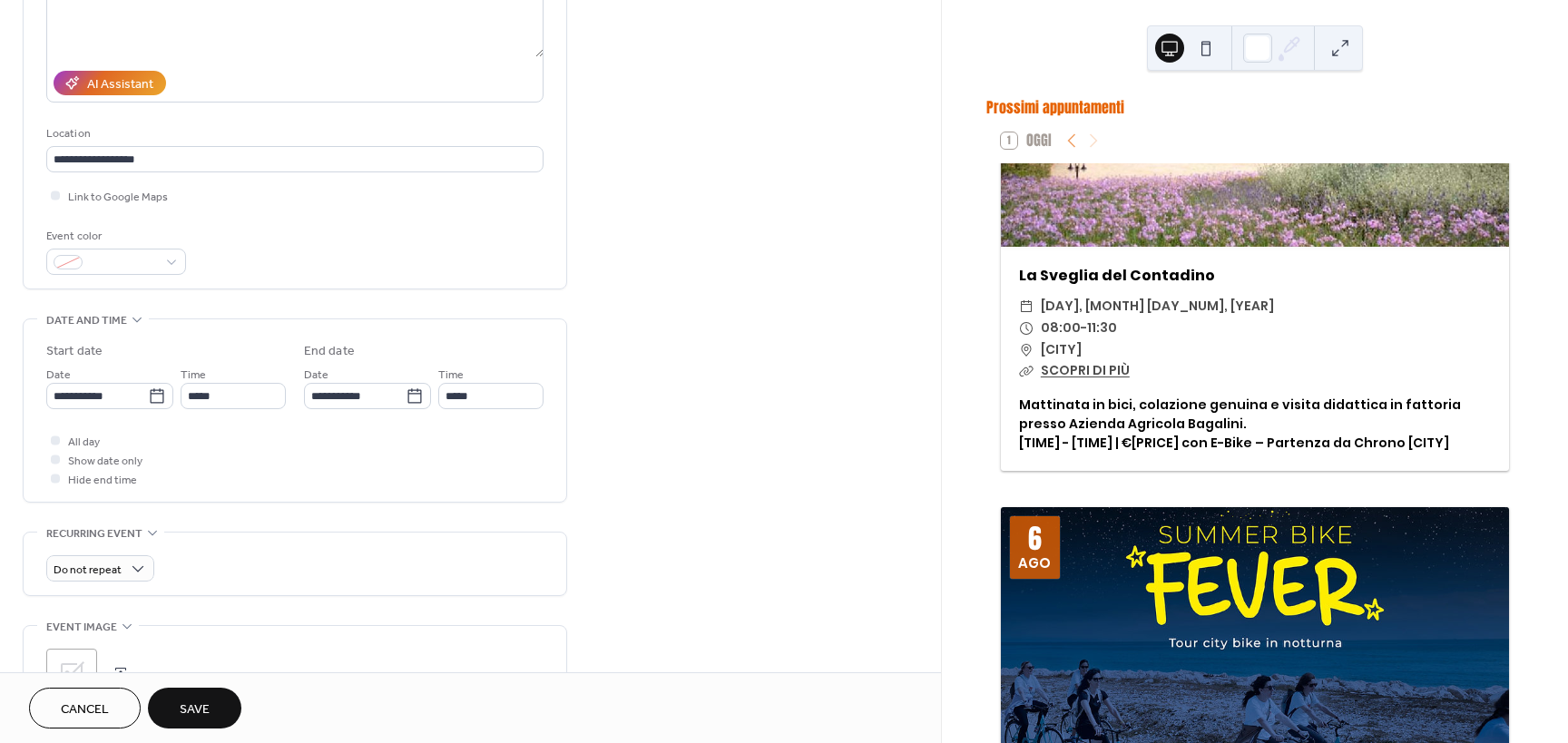 scroll, scrollTop: 454, scrollLeft: 0, axis: vertical 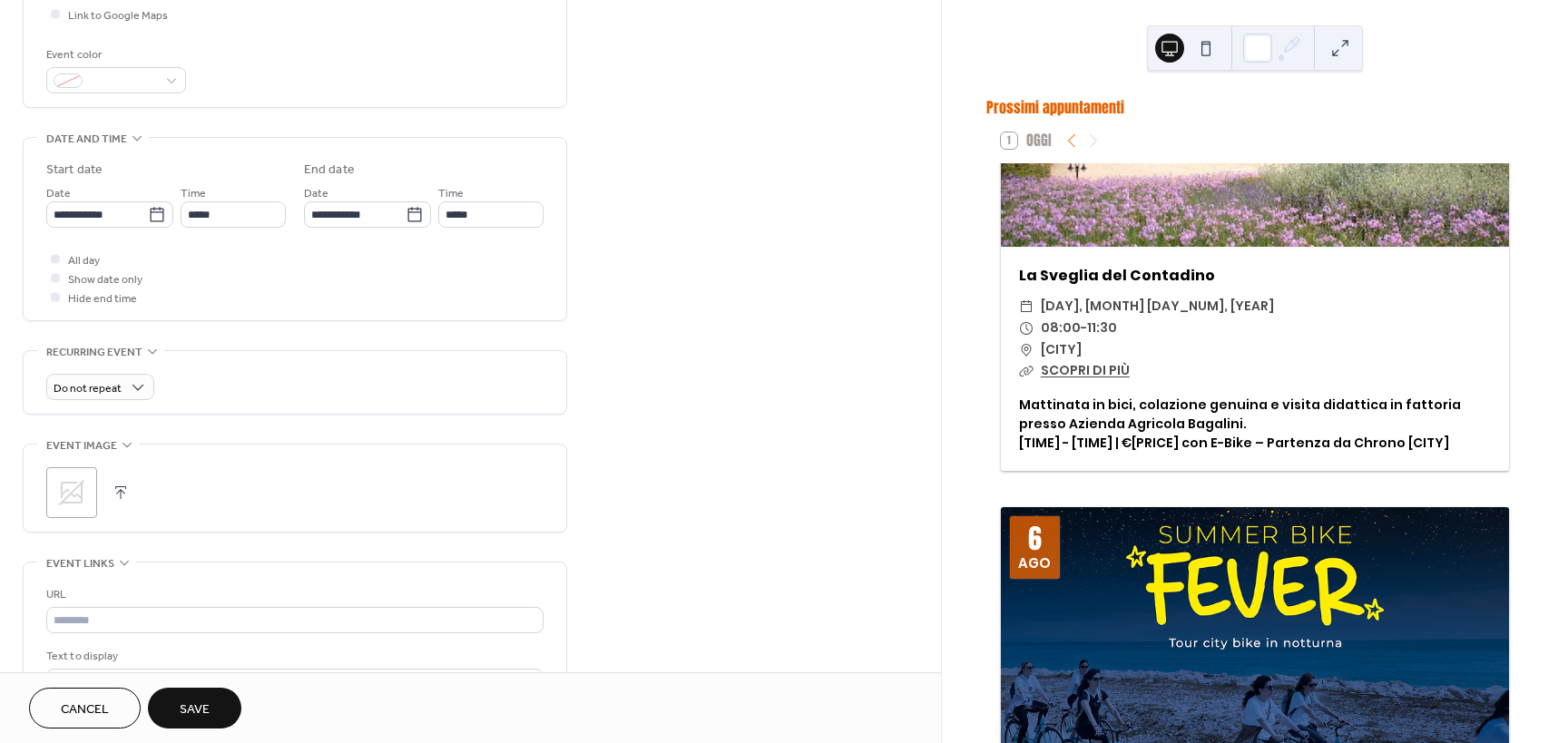 click 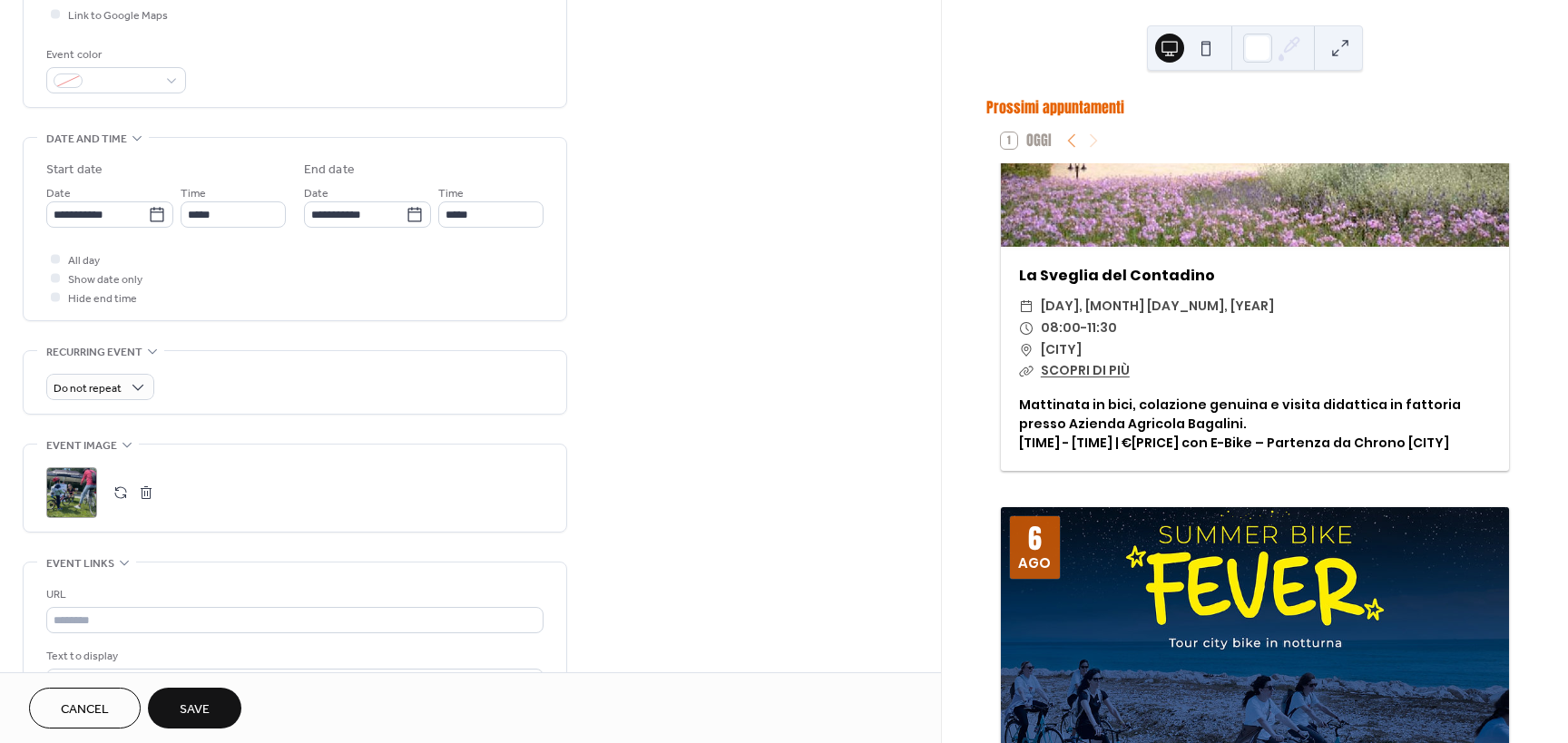 scroll, scrollTop: 726, scrollLeft: 0, axis: vertical 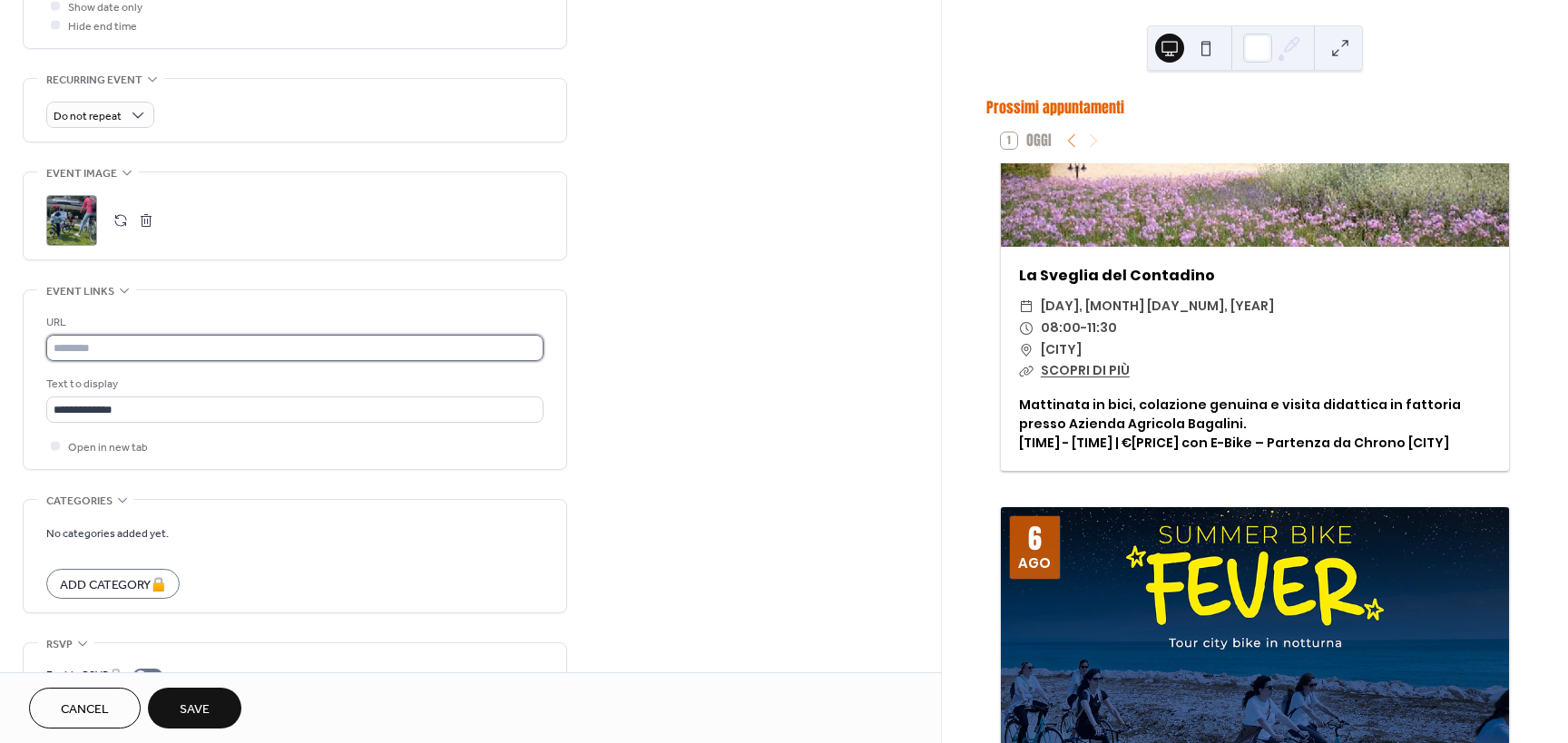 click at bounding box center (295, 347) 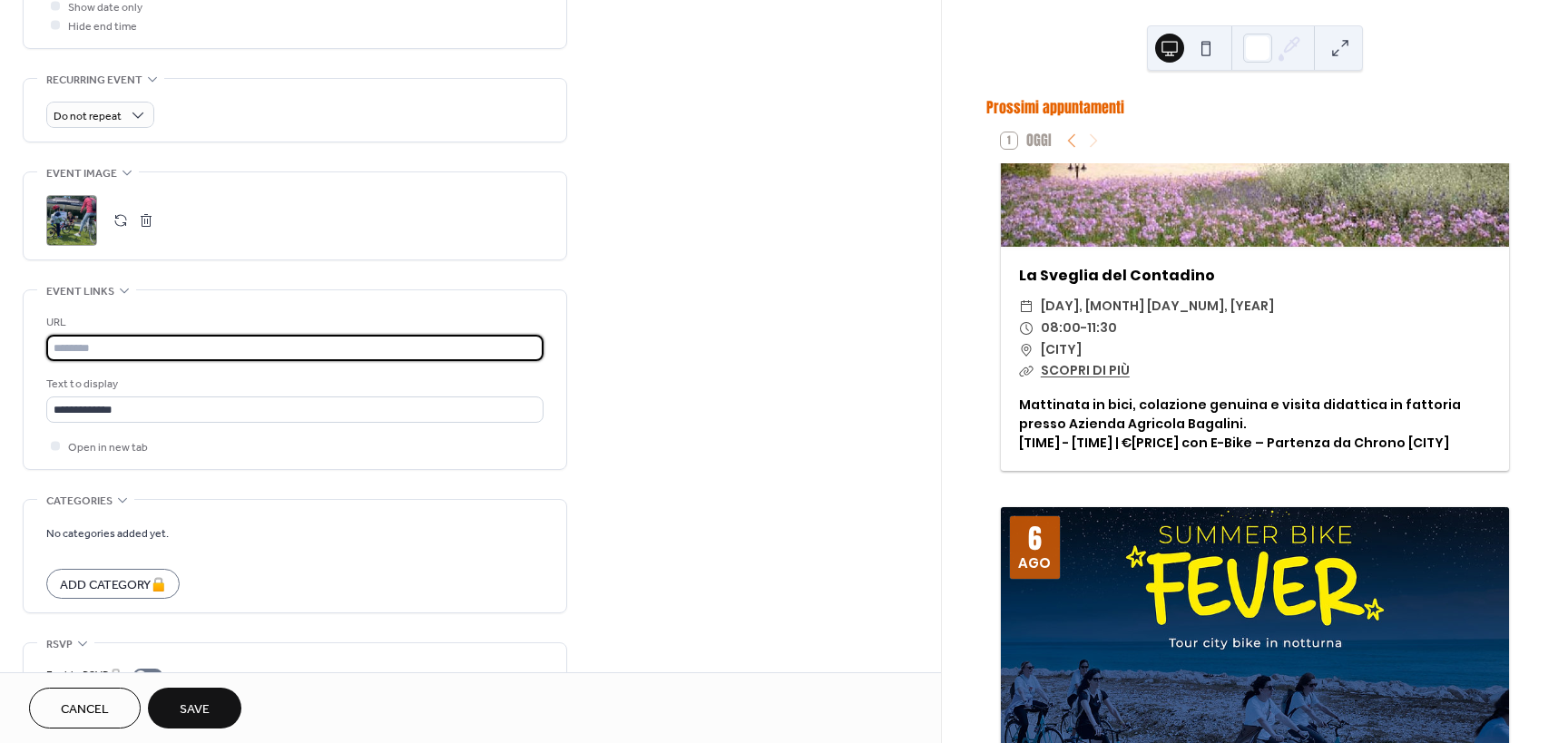paste on "**********" 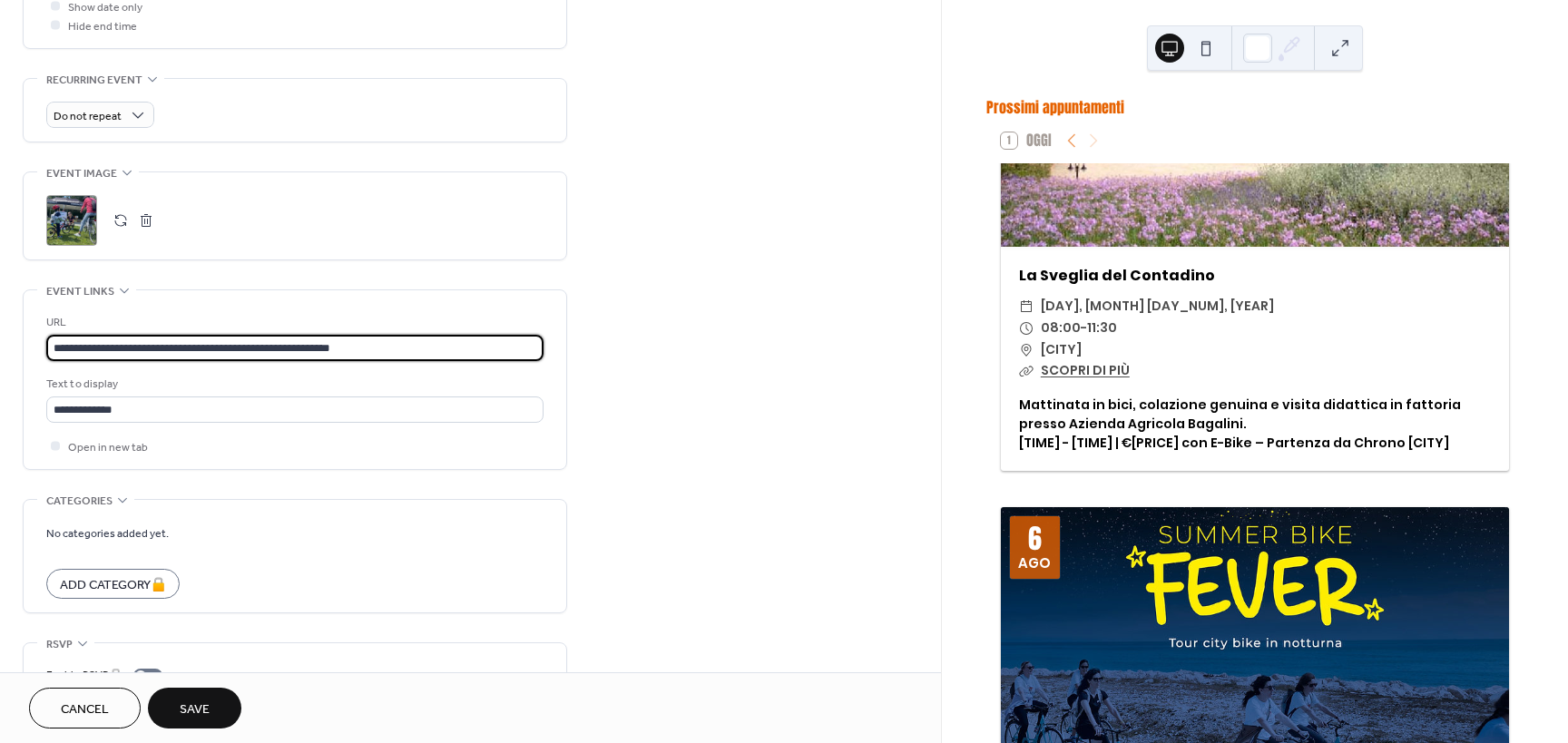 type on "**********" 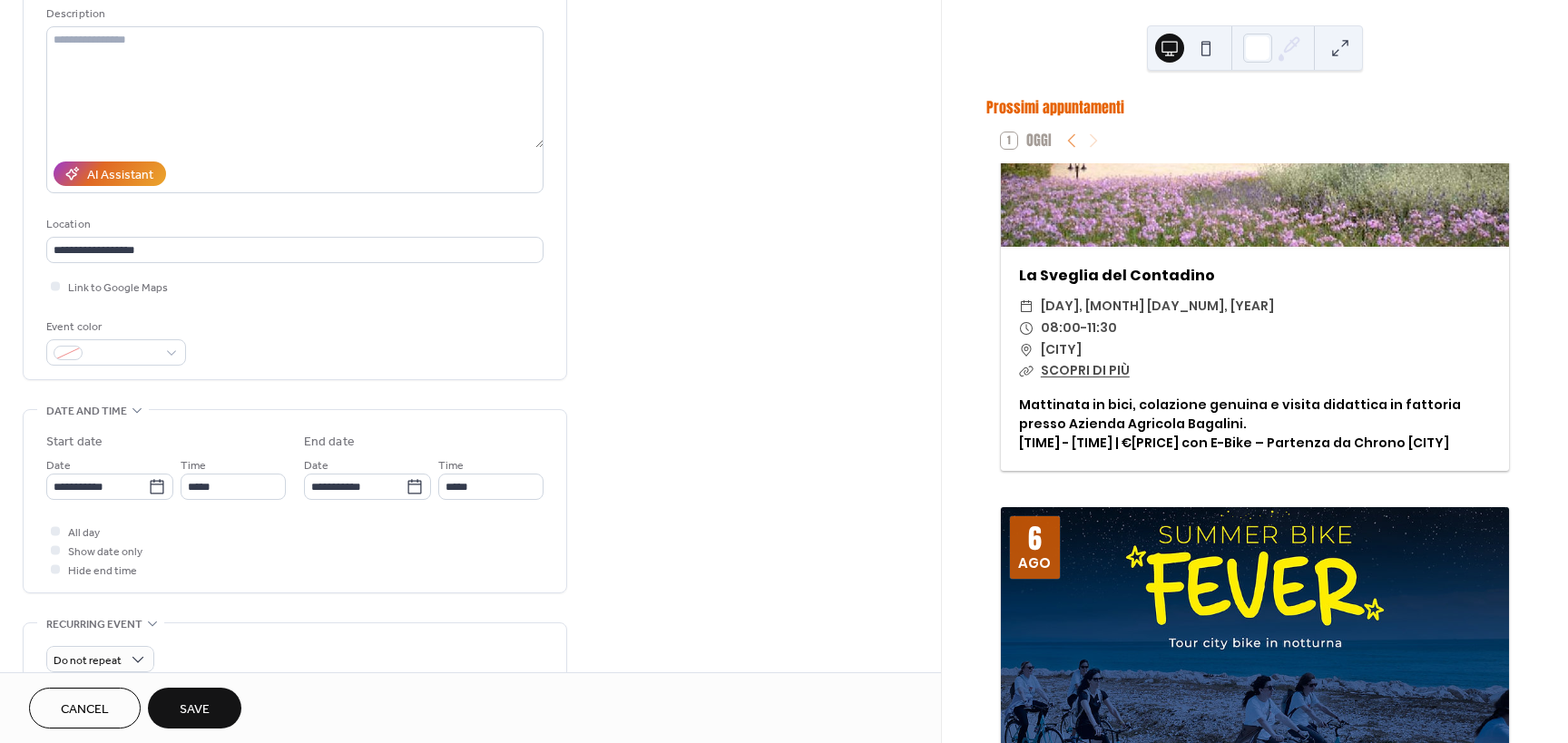 scroll, scrollTop: 0, scrollLeft: 0, axis: both 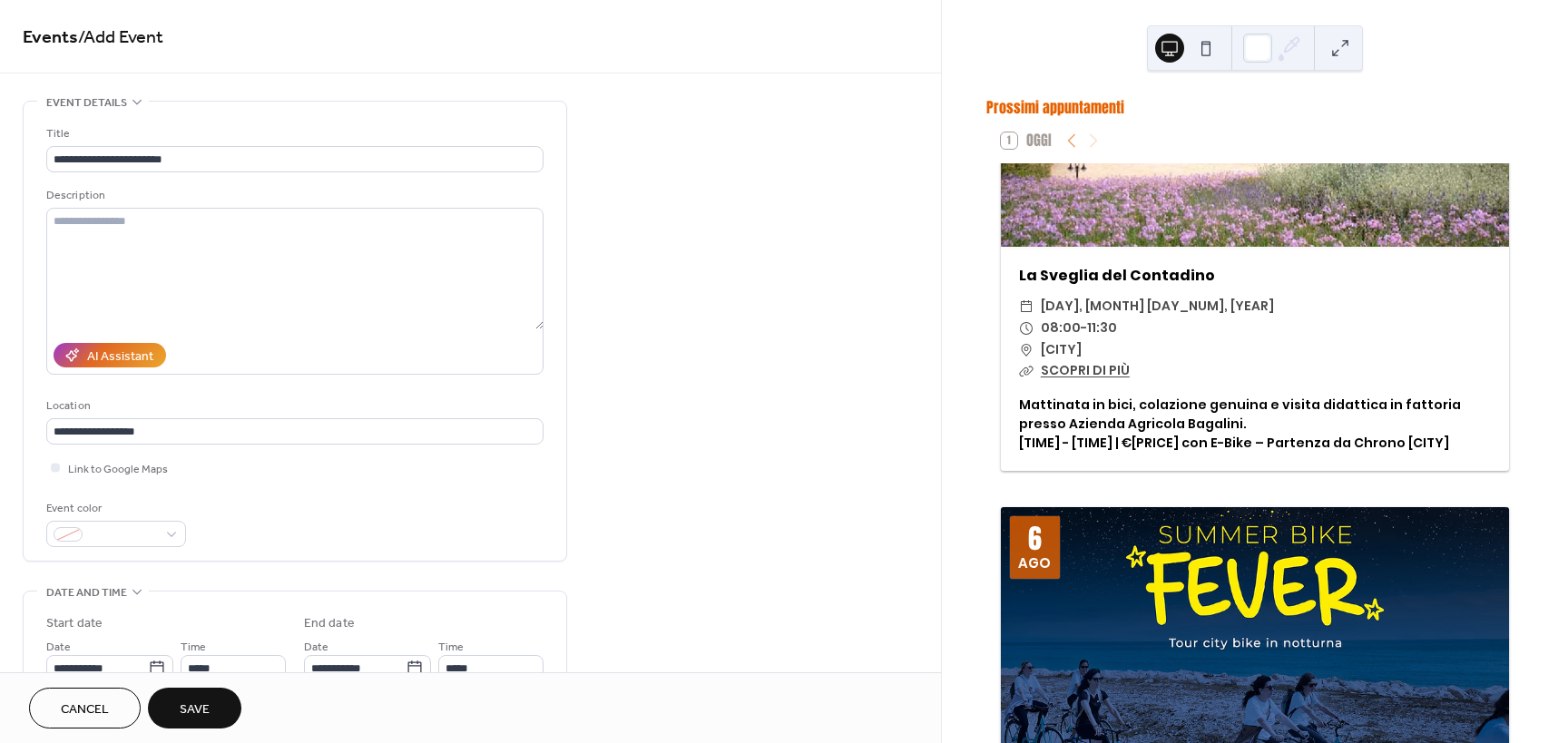 click on "AI Assistant" at bounding box center (295, 355) 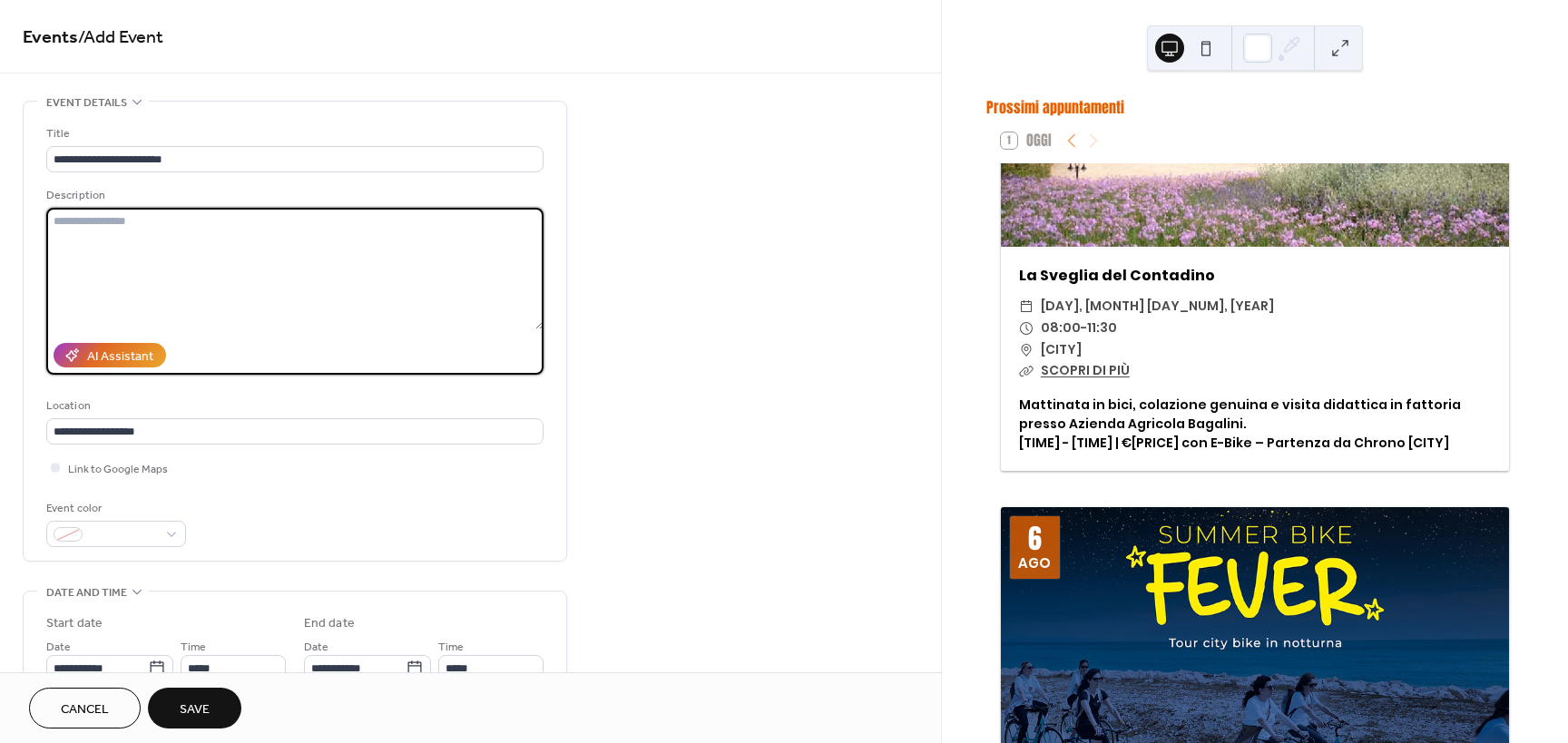 click at bounding box center [295, 269] 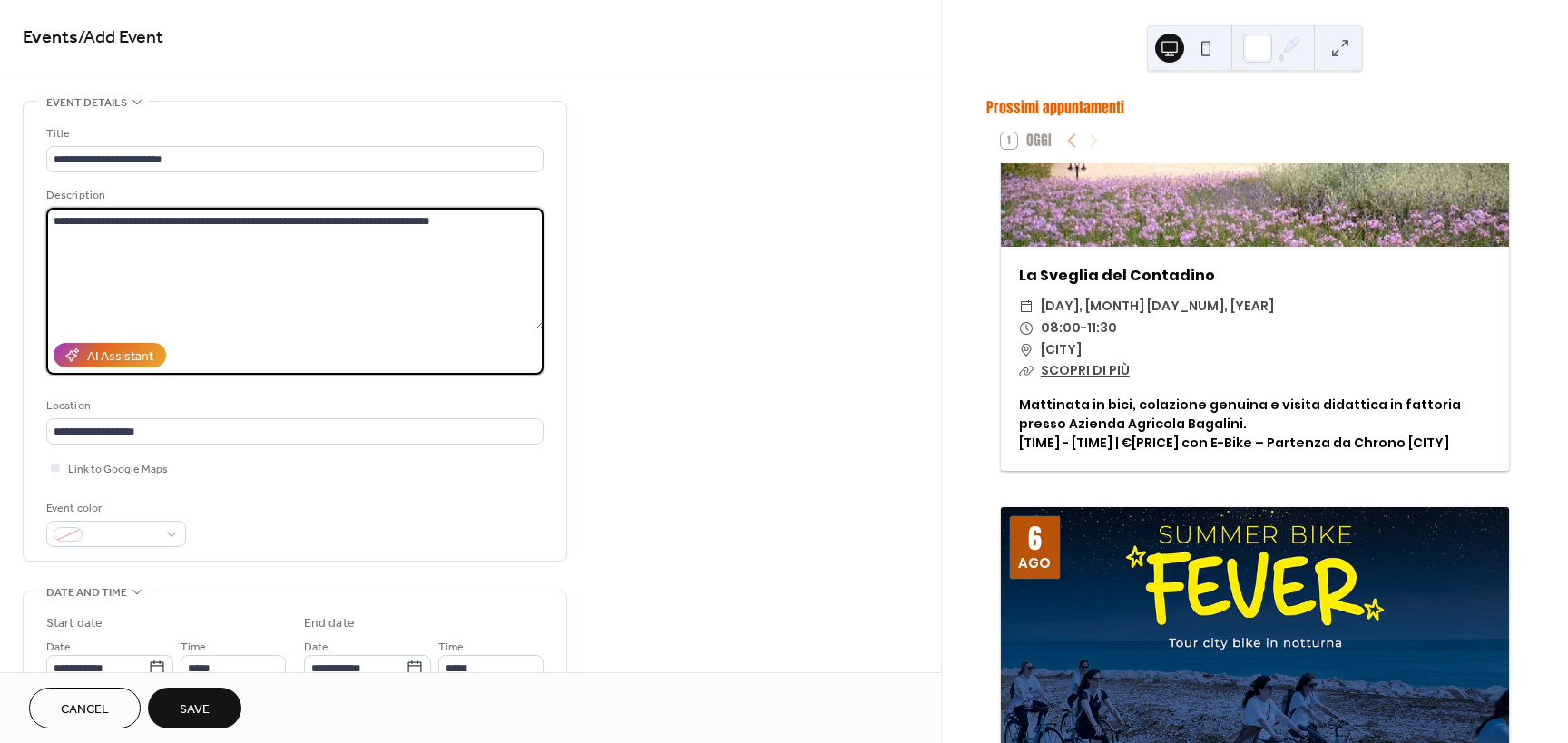 scroll, scrollTop: 0, scrollLeft: 0, axis: both 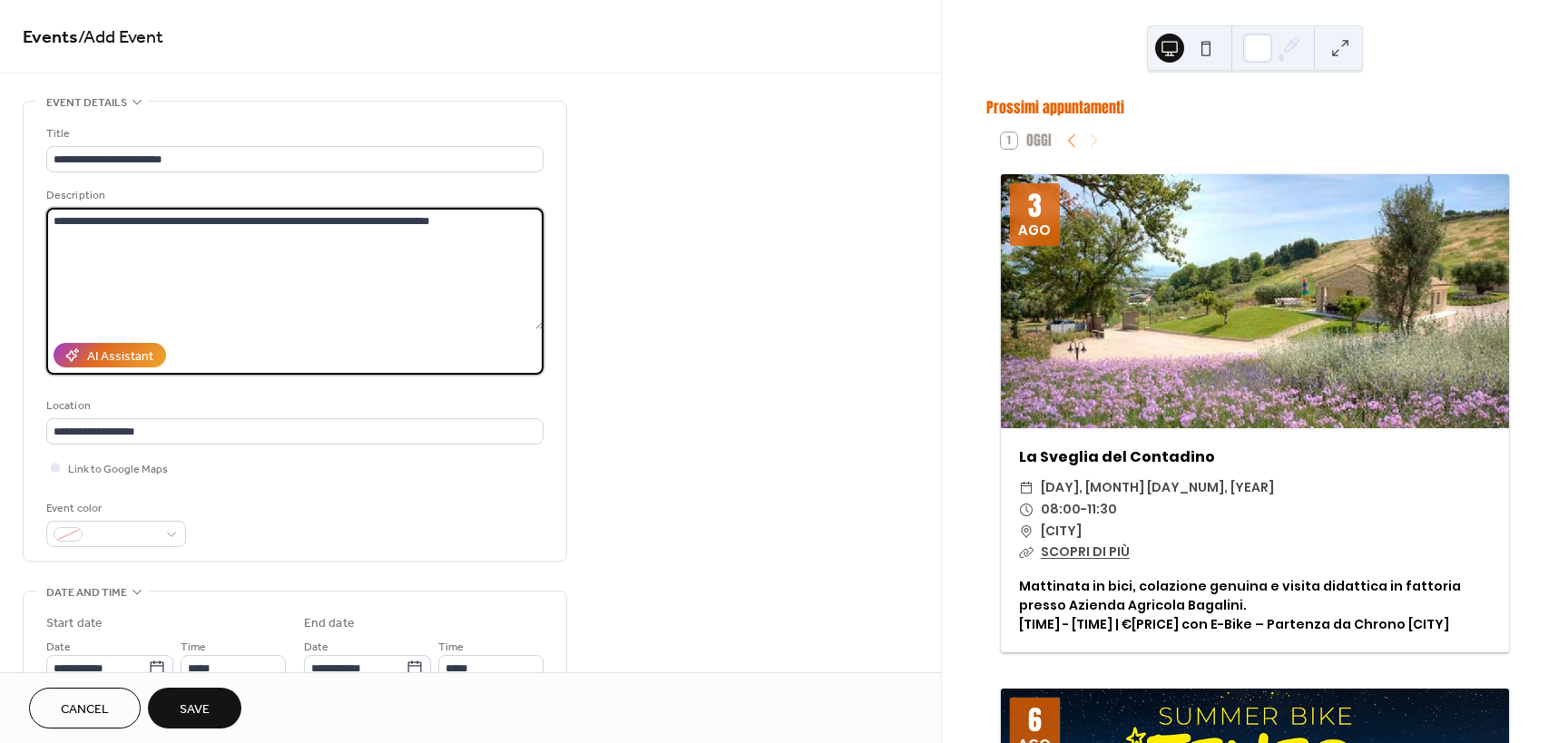 type on "**********" 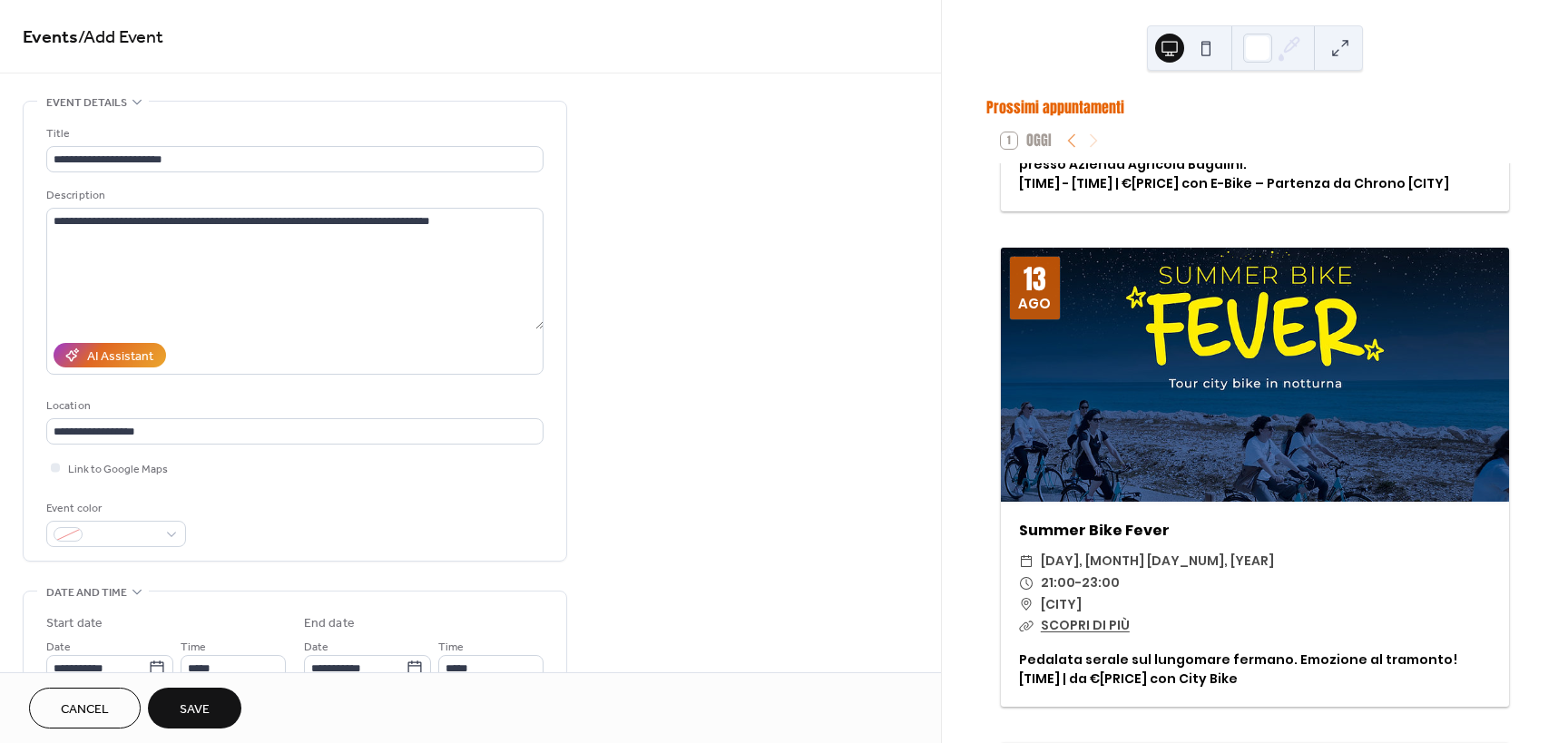scroll, scrollTop: 907, scrollLeft: 0, axis: vertical 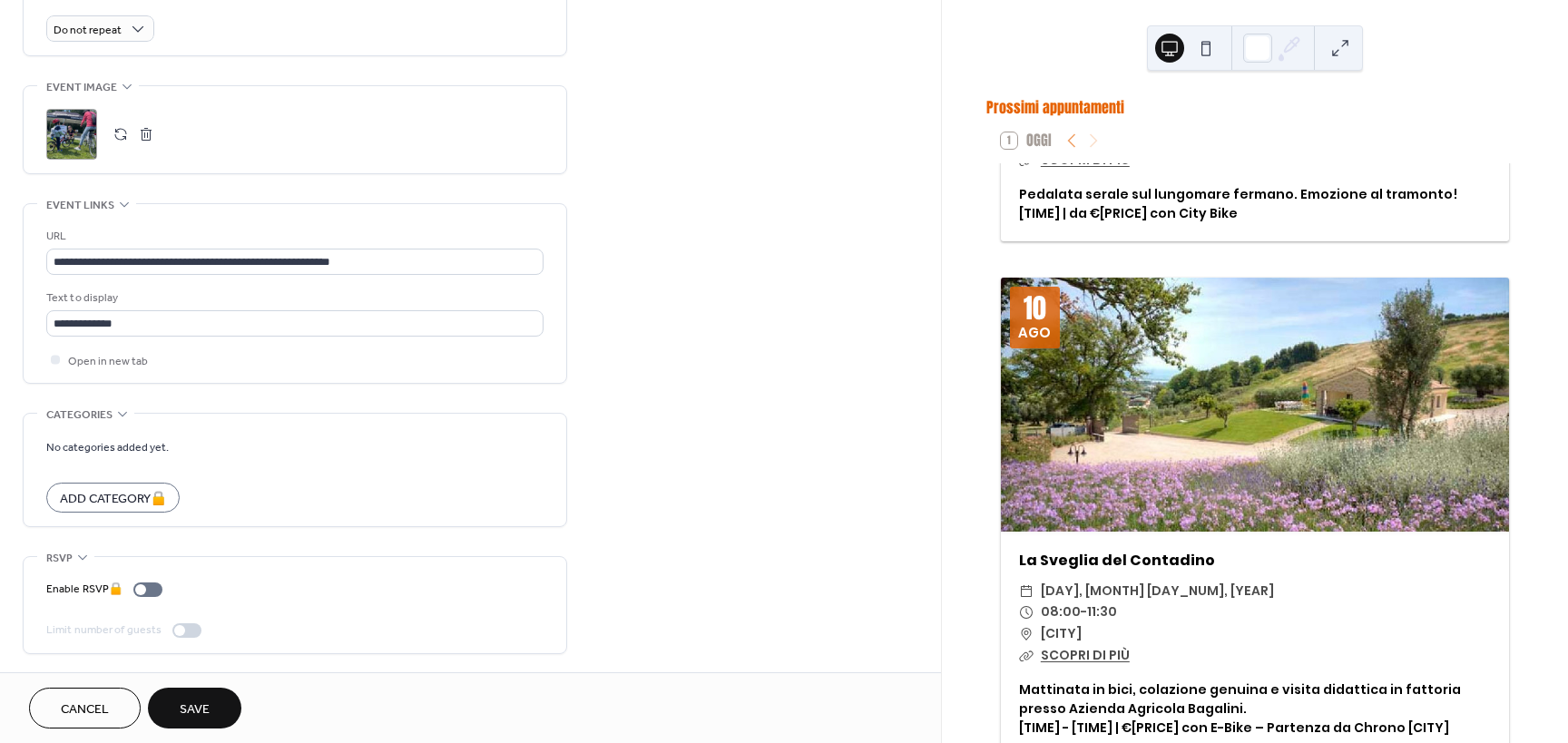 click on "Save" at bounding box center [194, 709] 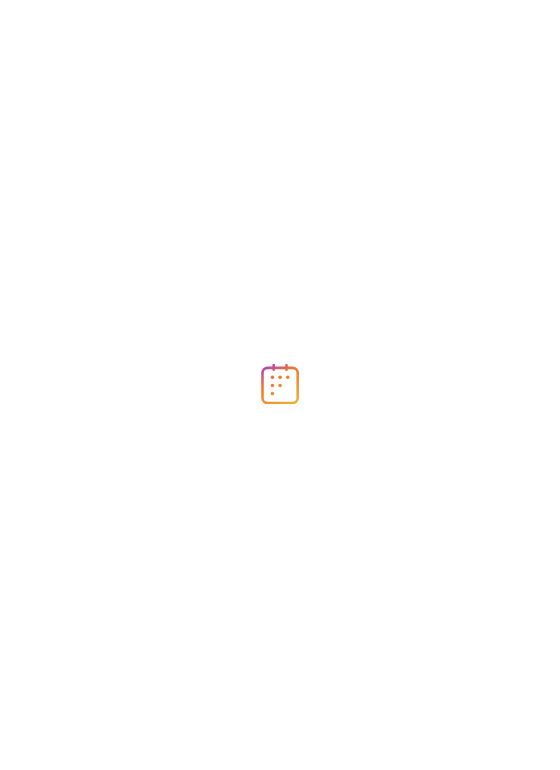 scroll, scrollTop: 0, scrollLeft: 0, axis: both 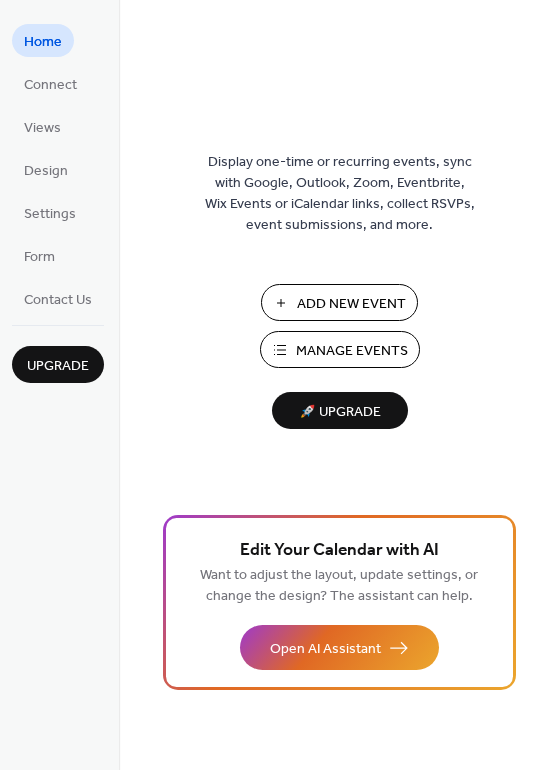 click on "Manage Events" at bounding box center (352, 351) 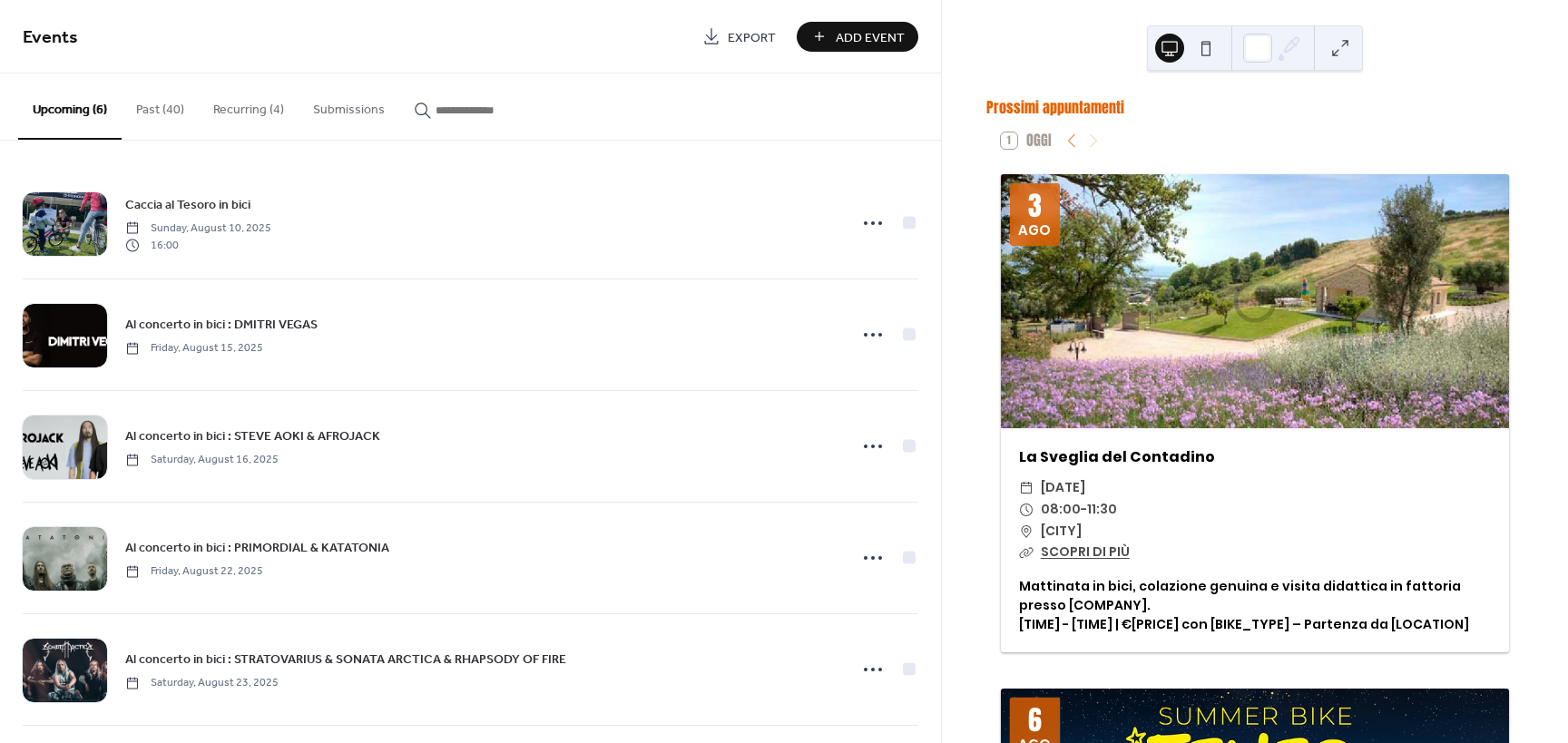 scroll, scrollTop: 0, scrollLeft: 0, axis: both 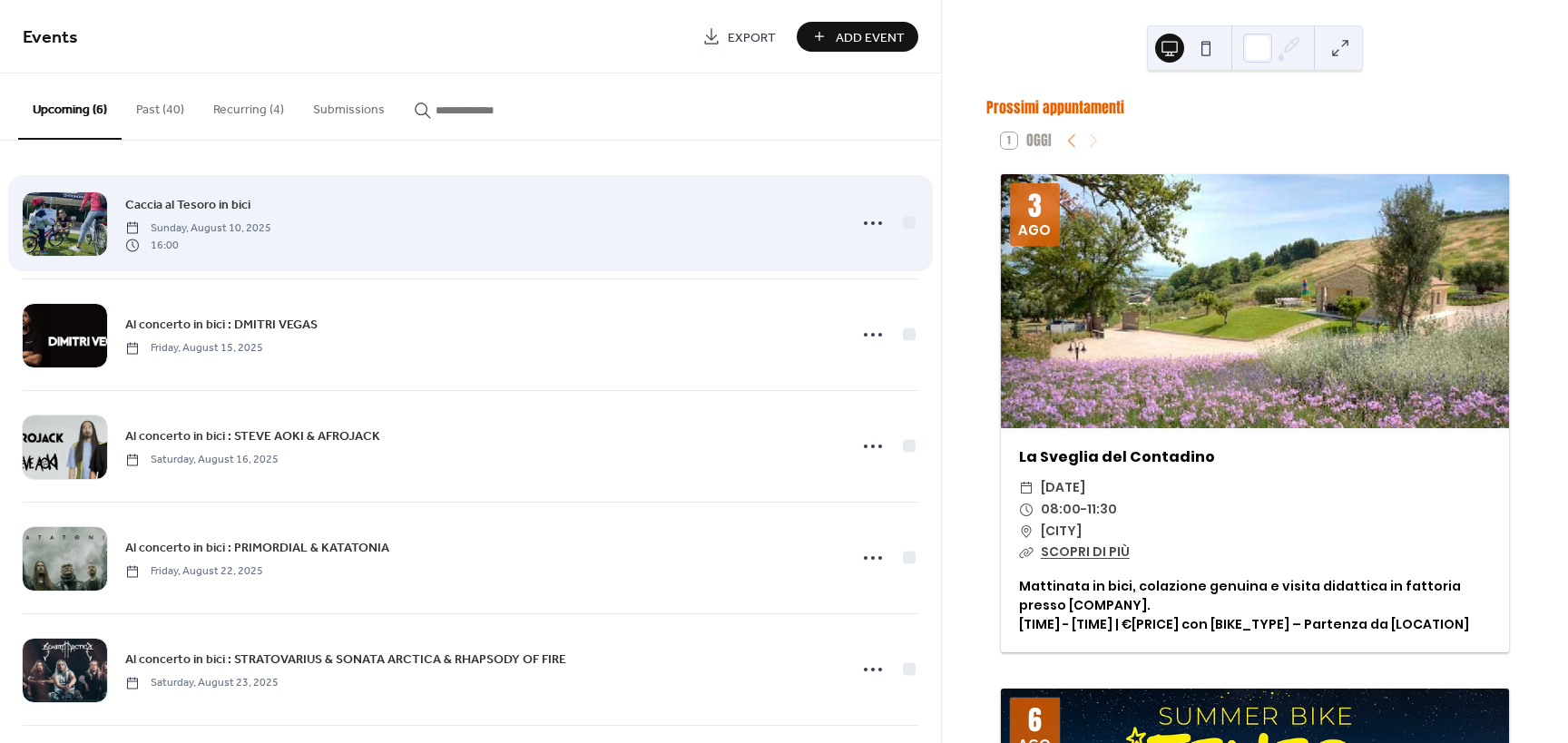 click on "Caccia al Tesoro in bici Sunday, August 10, 2025 16:00" at bounding box center (480, 223) 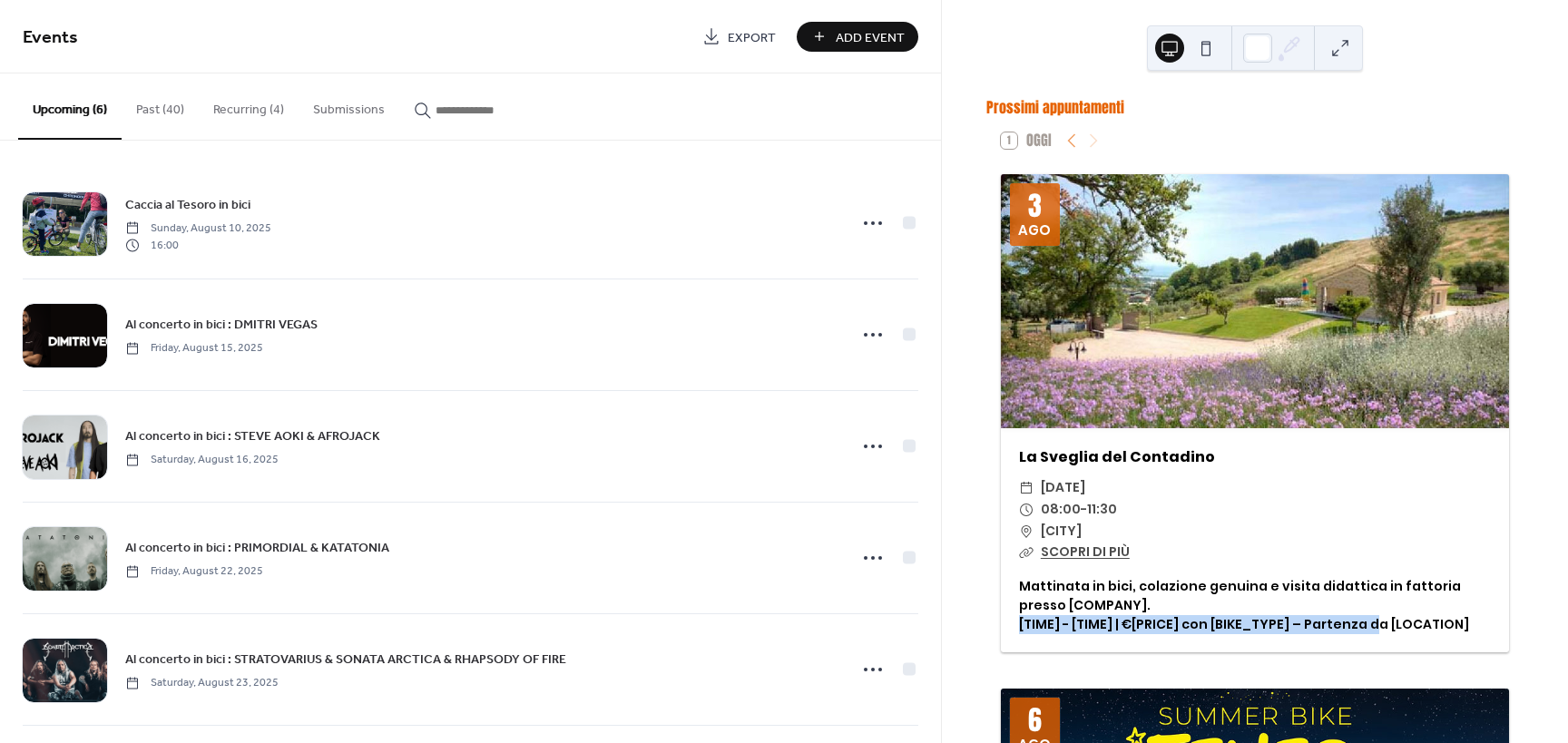 drag, startPoint x: 1382, startPoint y: 627, endPoint x: 1006, endPoint y: 633, distance: 376.04787 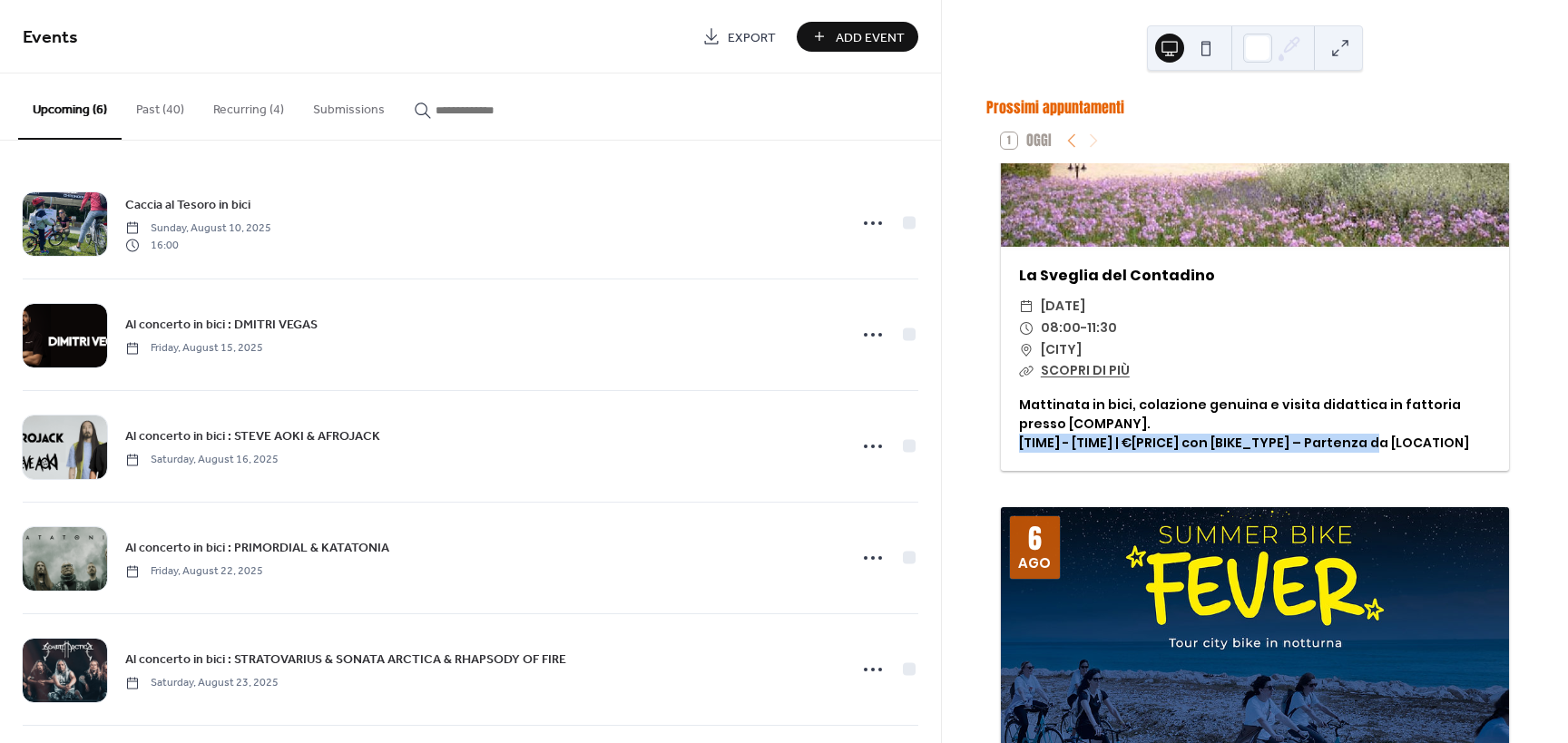 scroll, scrollTop: 363, scrollLeft: 0, axis: vertical 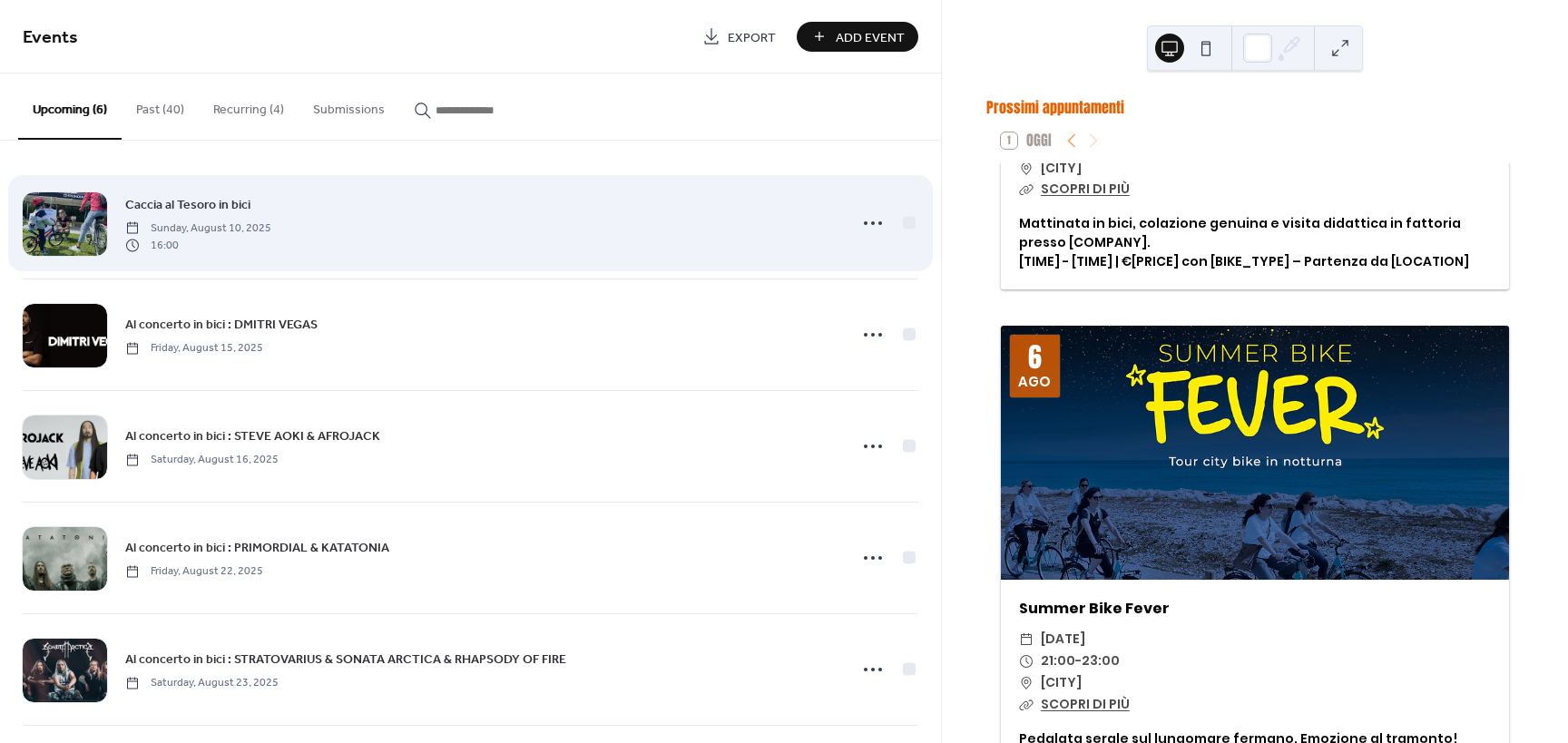 click on "Caccia al Tesoro in bici Sunday, August 10, 2025 16:00" at bounding box center (480, 223) 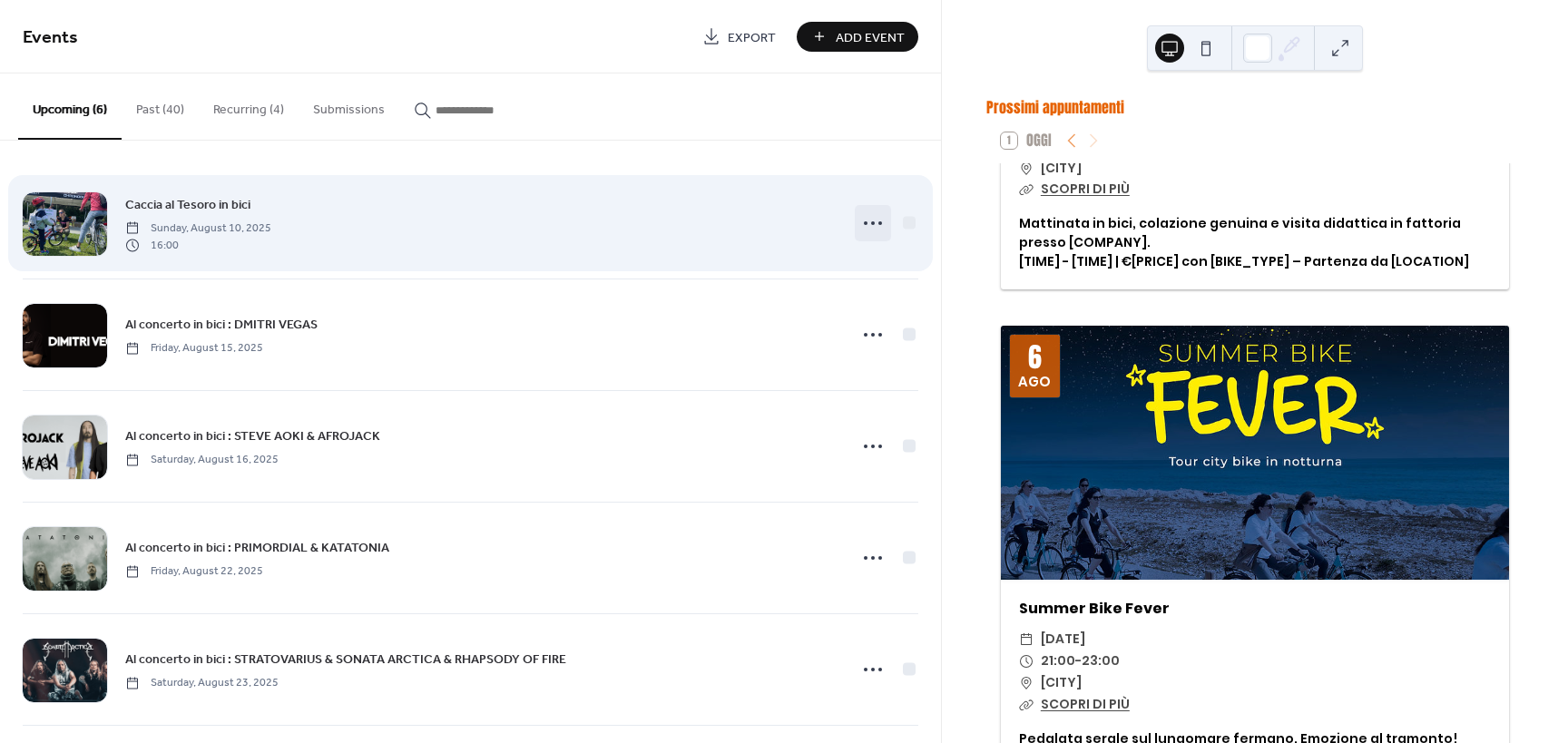click 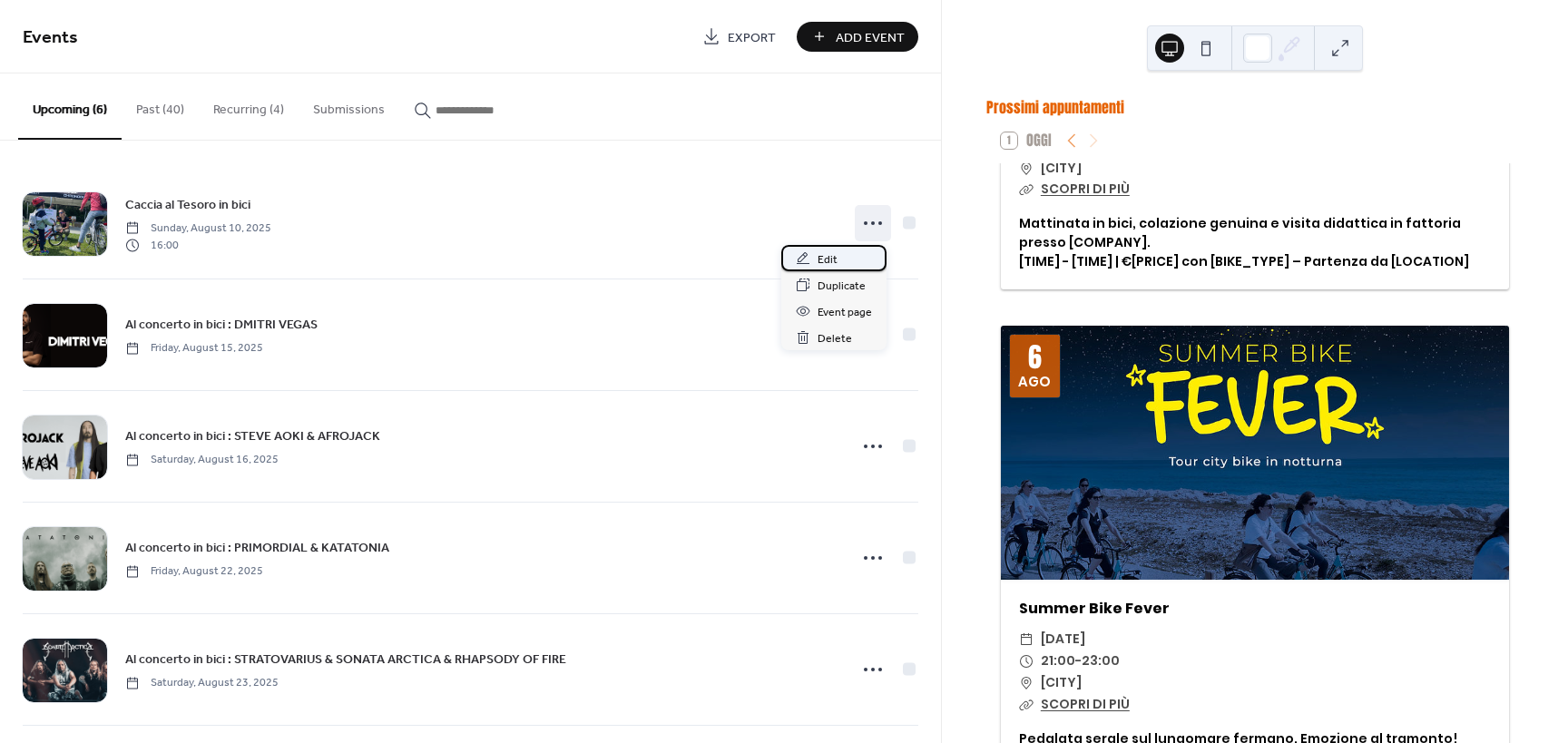 click on "Edit" at bounding box center (834, 258) 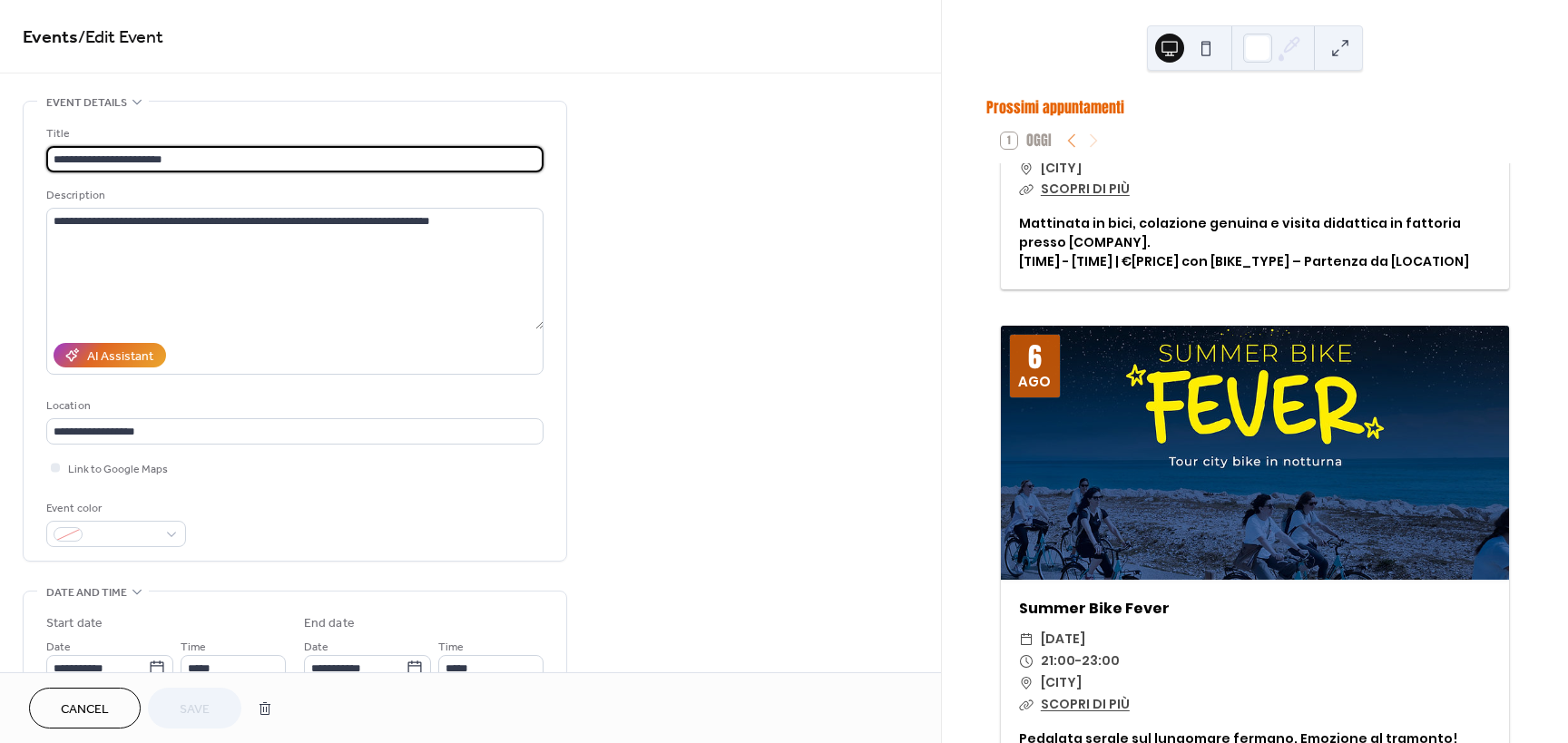 scroll, scrollTop: 363, scrollLeft: 0, axis: vertical 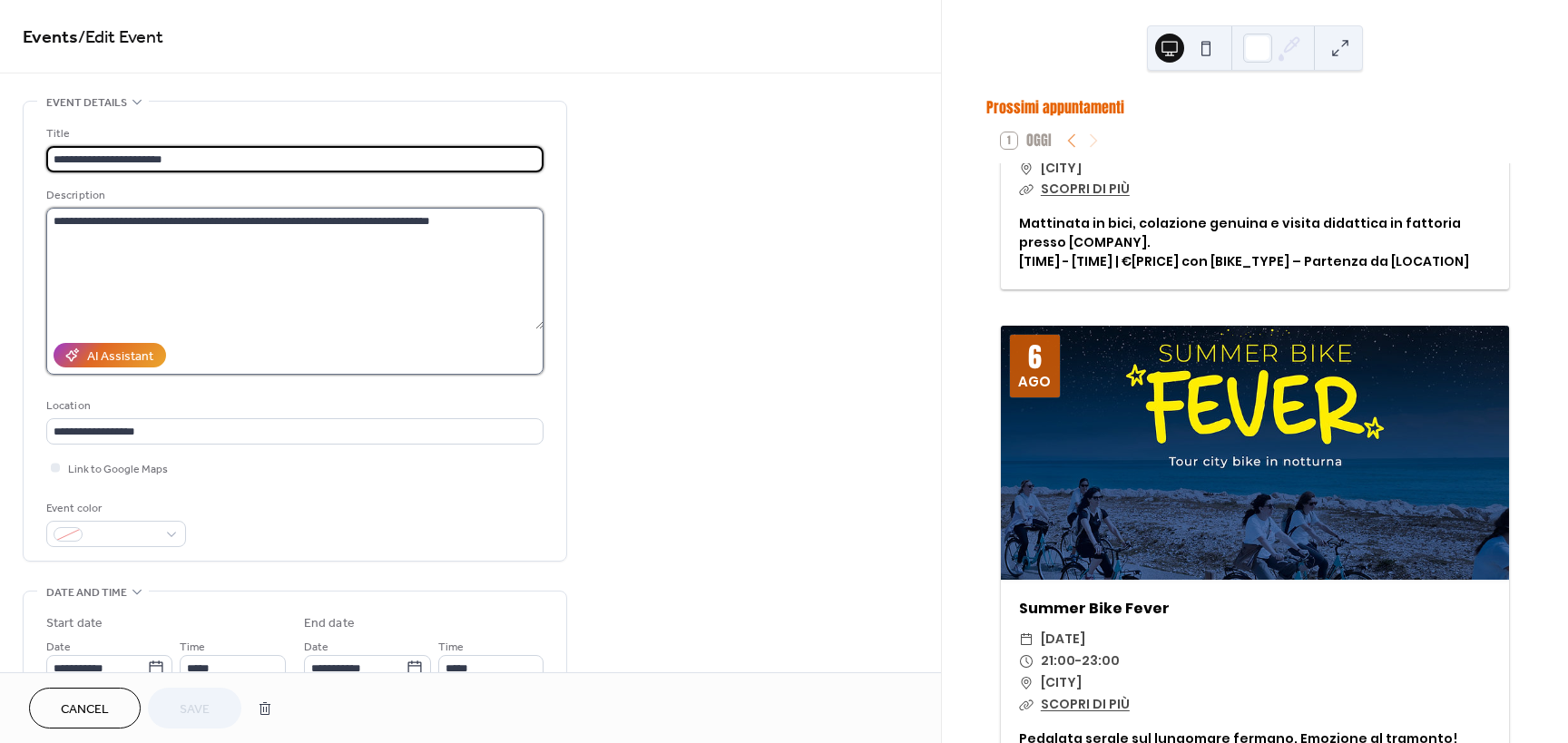 click on "**********" at bounding box center (295, 269) 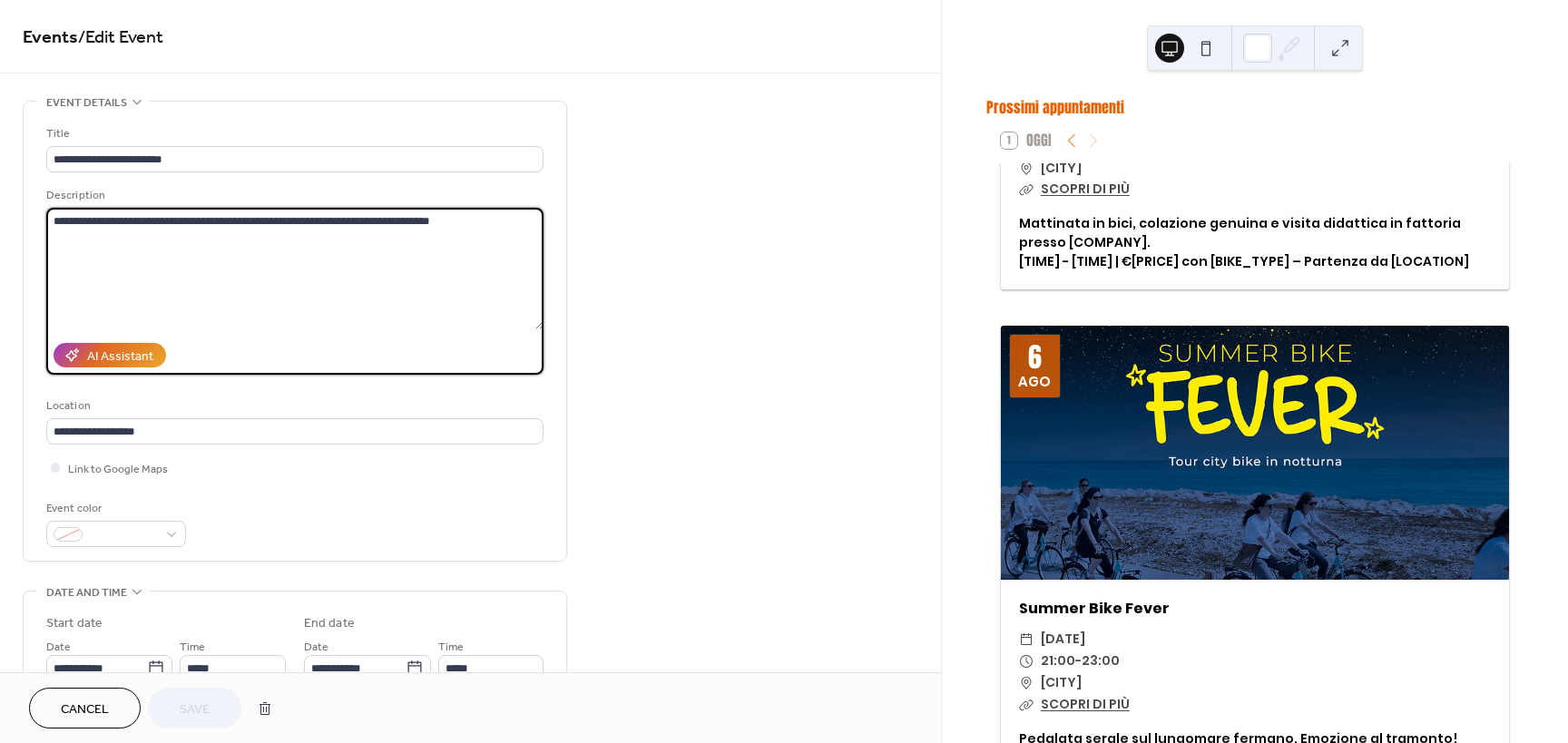 click on "**********" at bounding box center (295, 269) 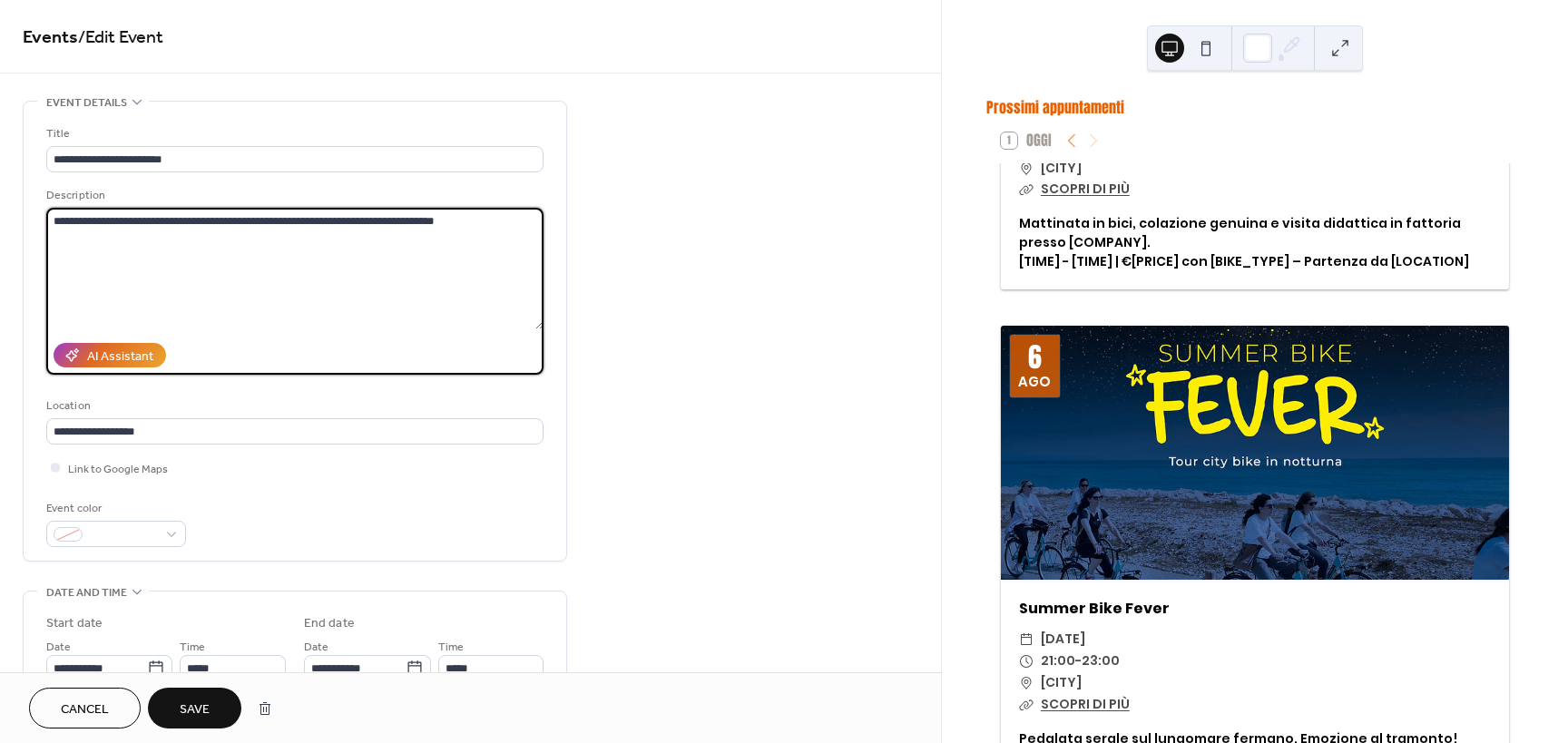 paste on "**********" 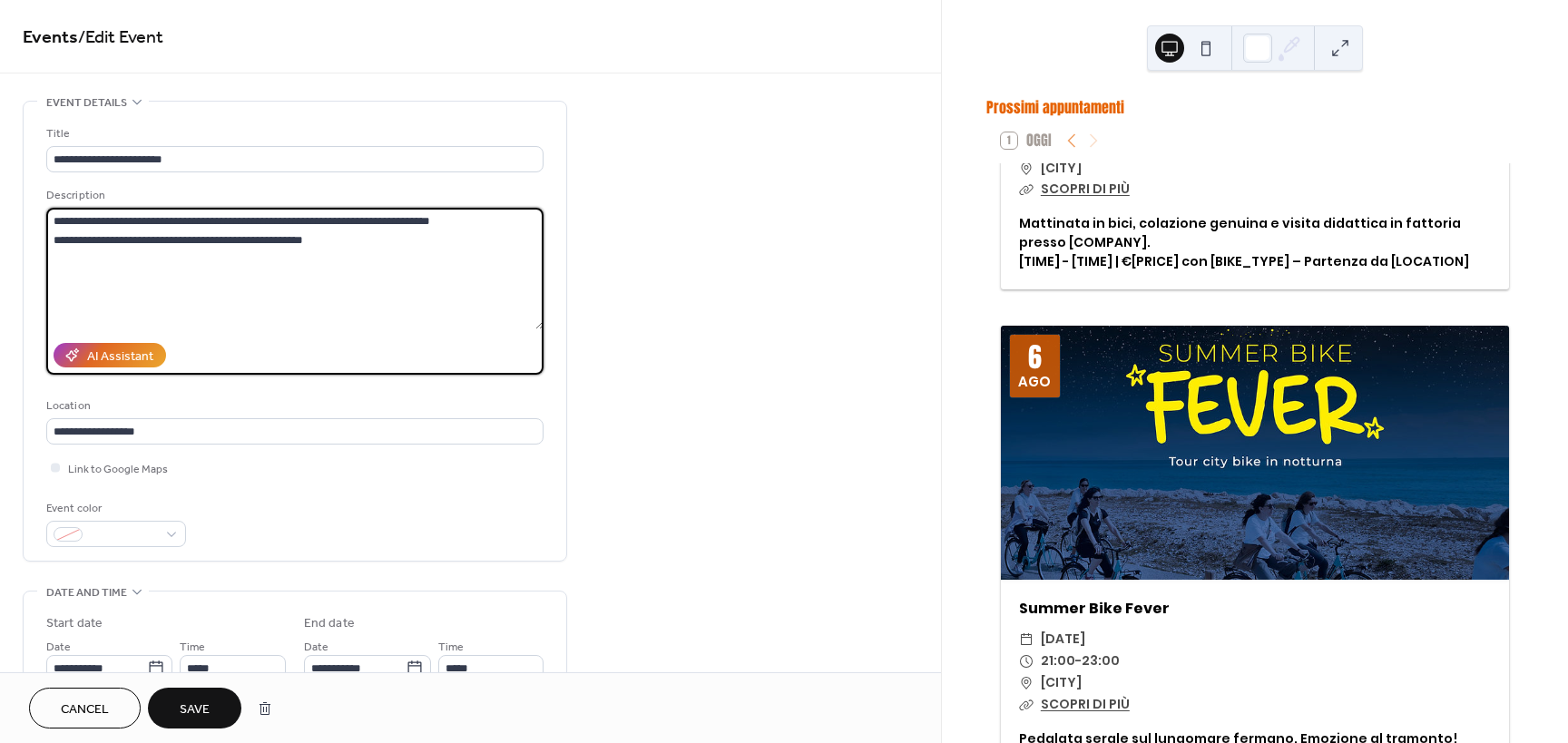 click on "**********" at bounding box center (295, 269) 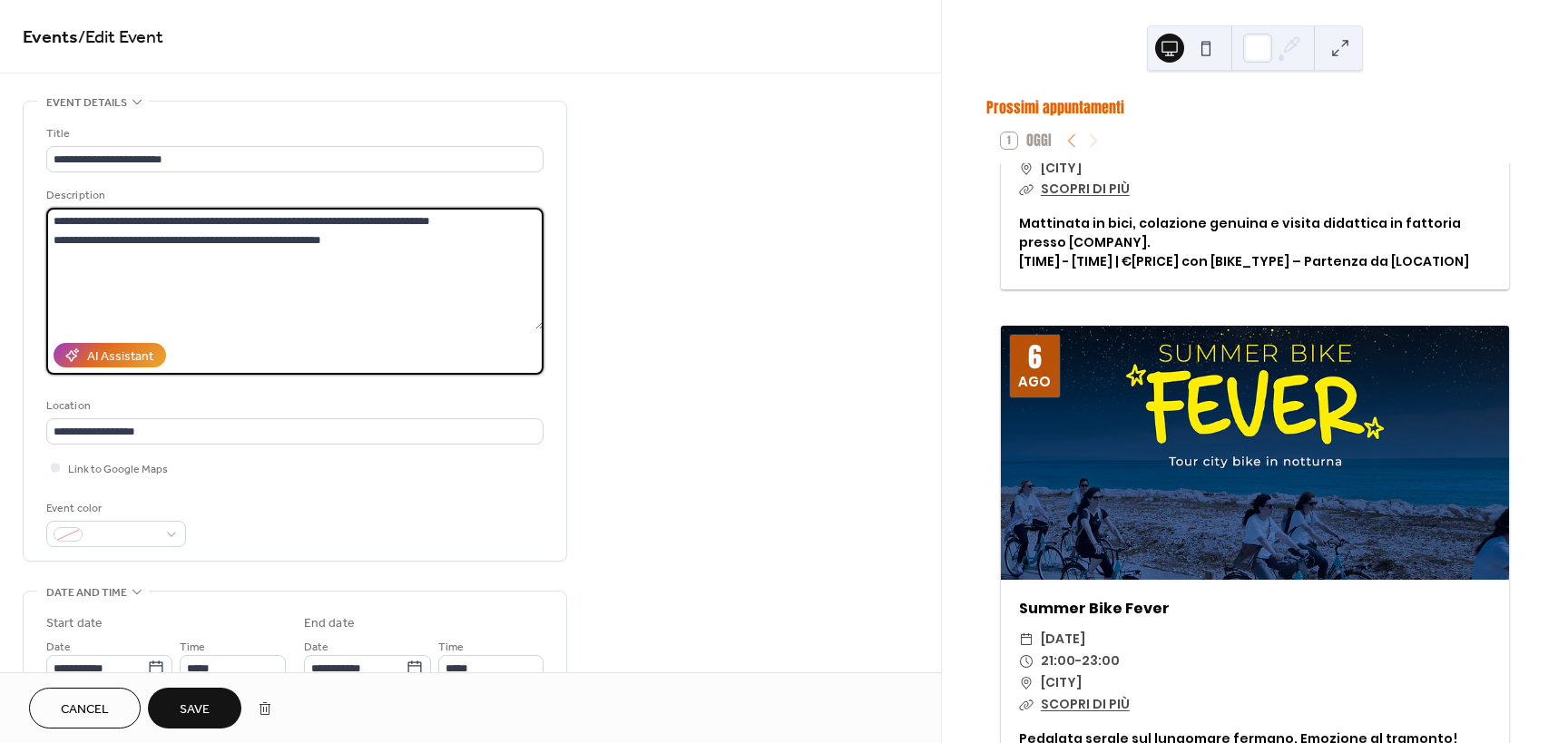 drag, startPoint x: 274, startPoint y: 242, endPoint x: 477, endPoint y: 270, distance: 204.92194 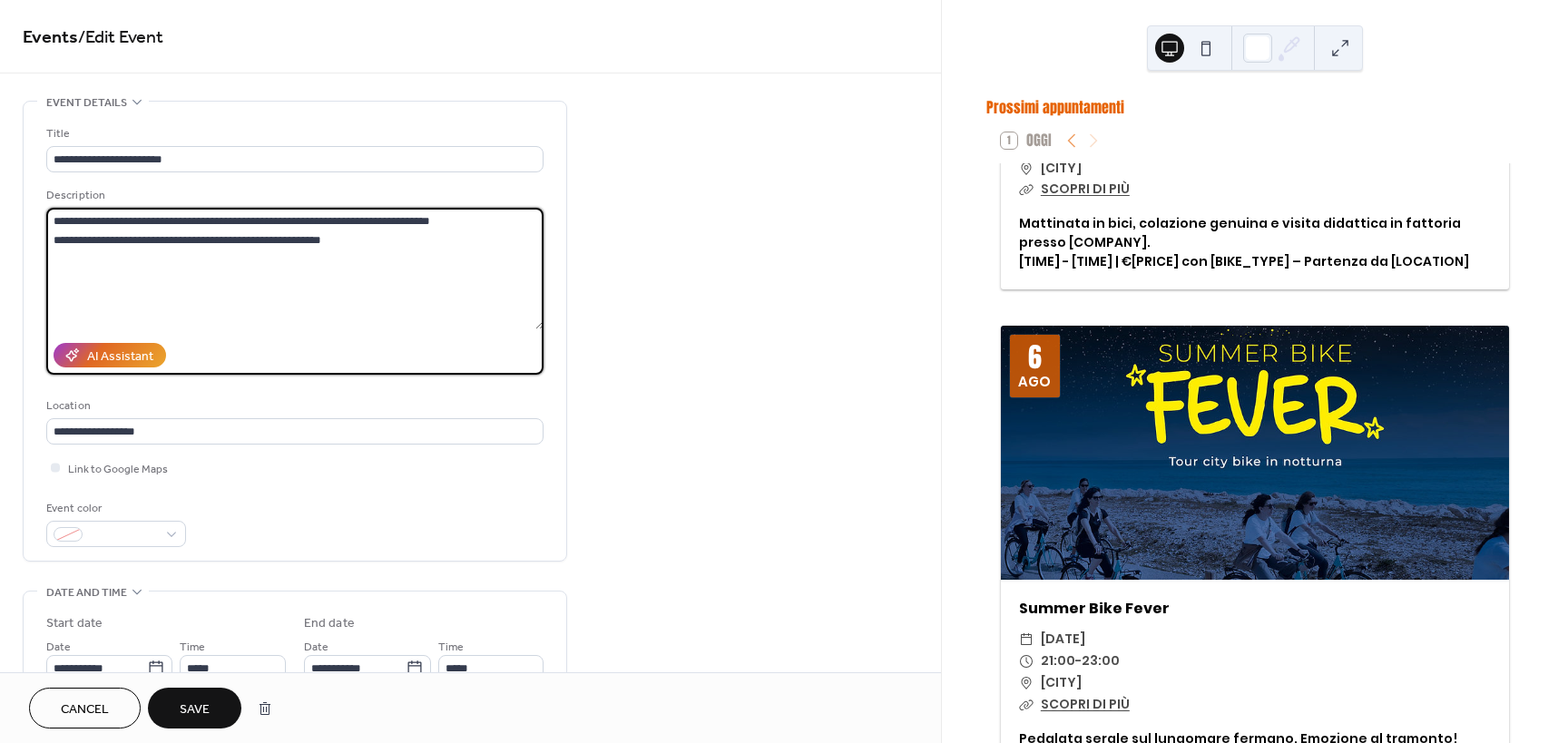 click on "**********" at bounding box center [295, 269] 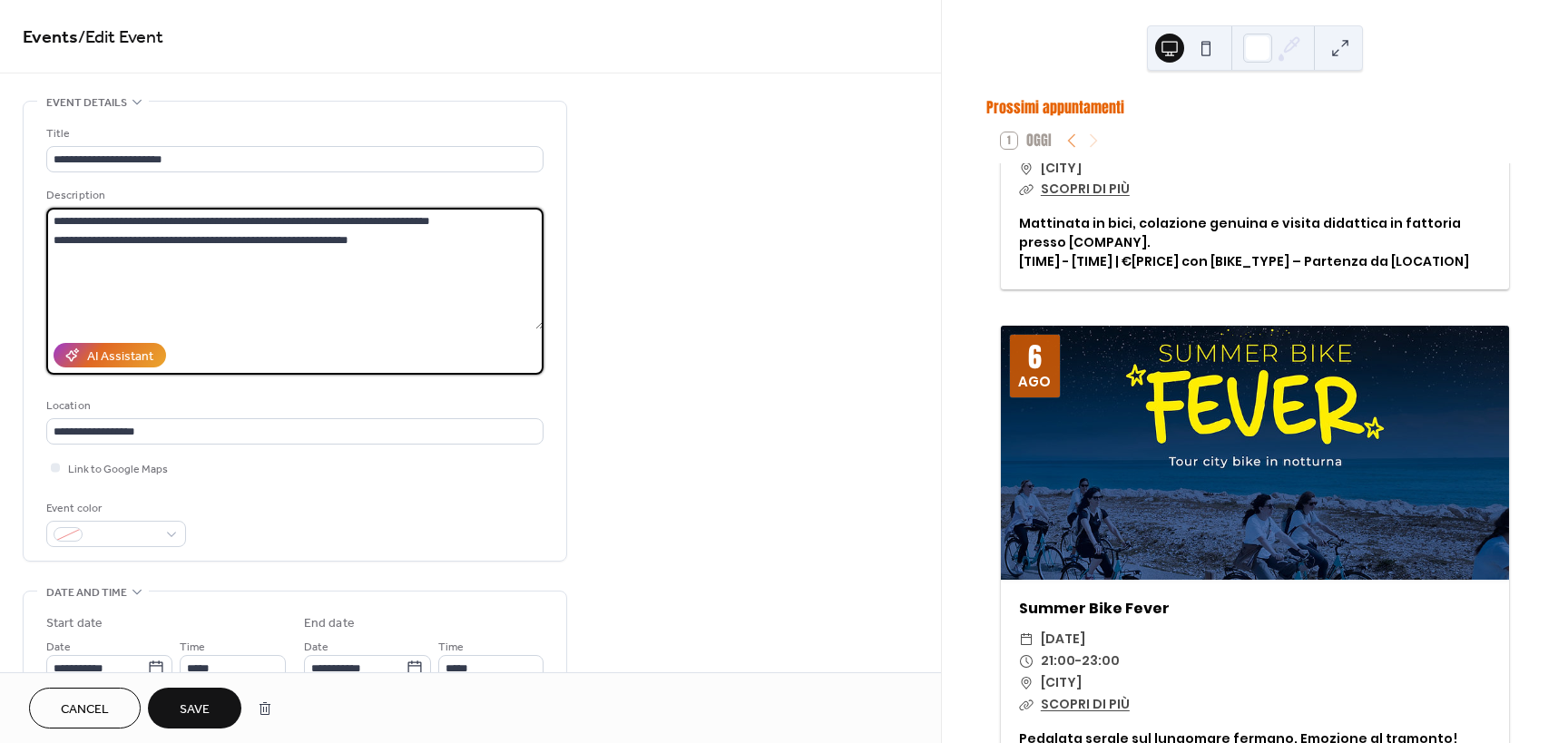 type on "**********" 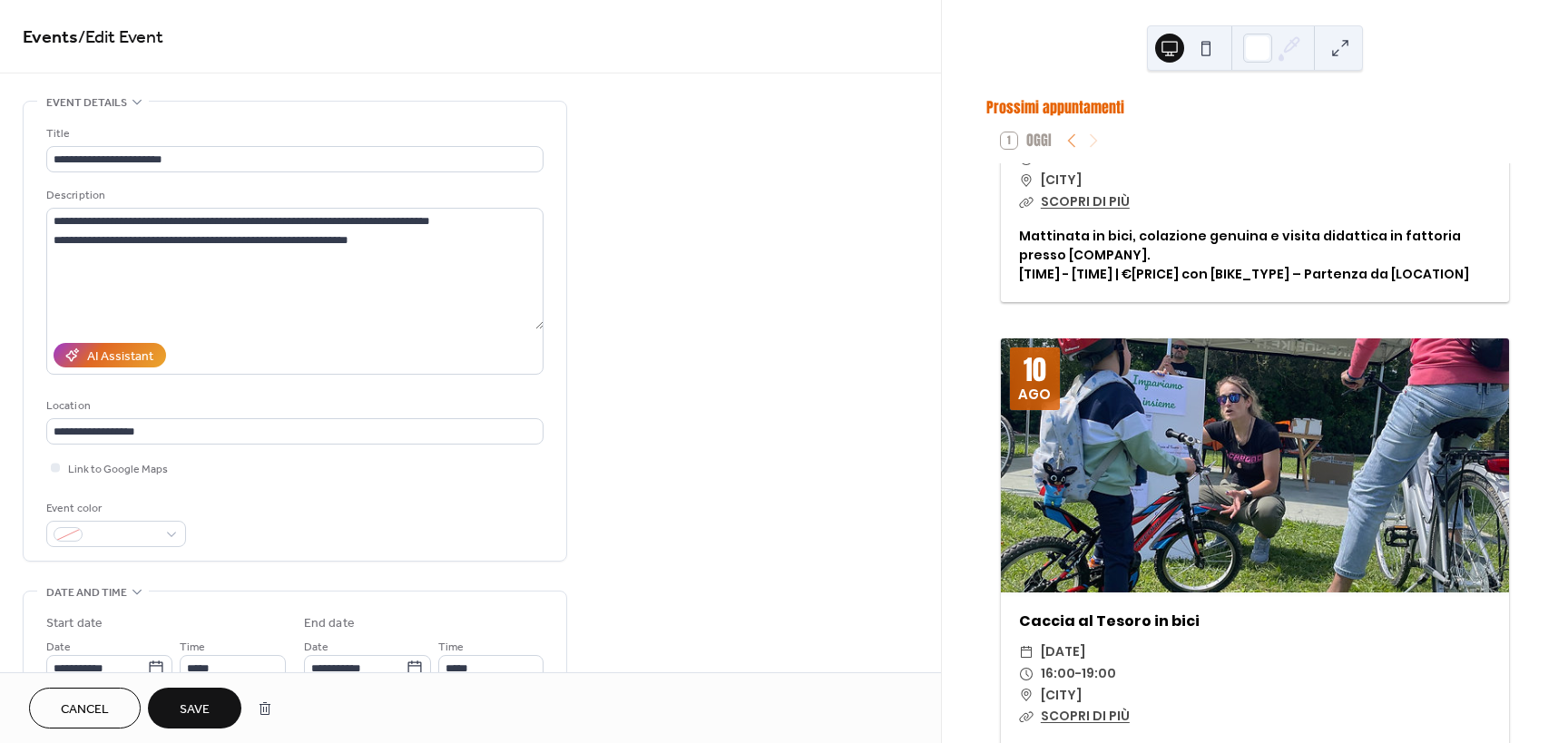 scroll, scrollTop: 1270, scrollLeft: 0, axis: vertical 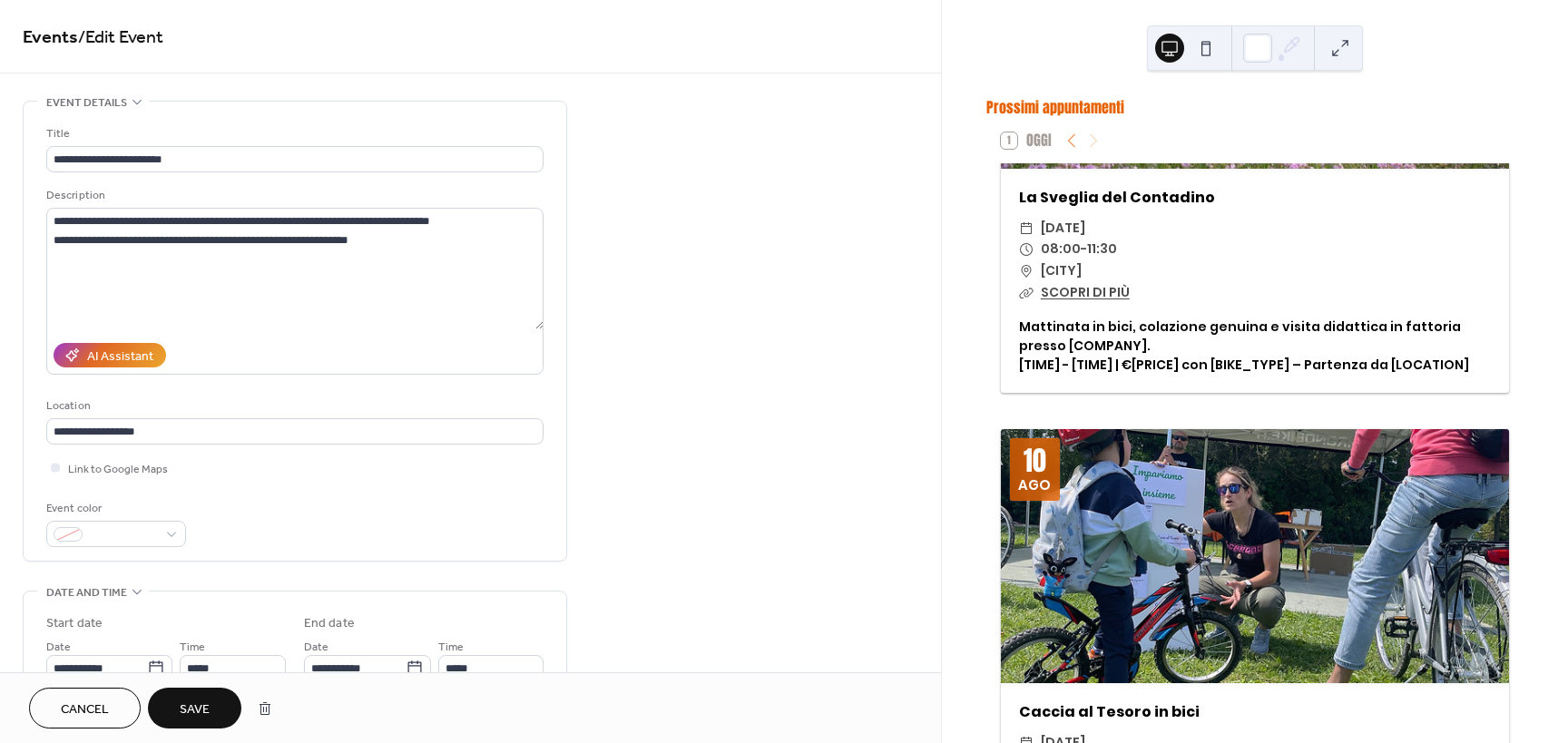 click on "**********" at bounding box center (470, 792) 